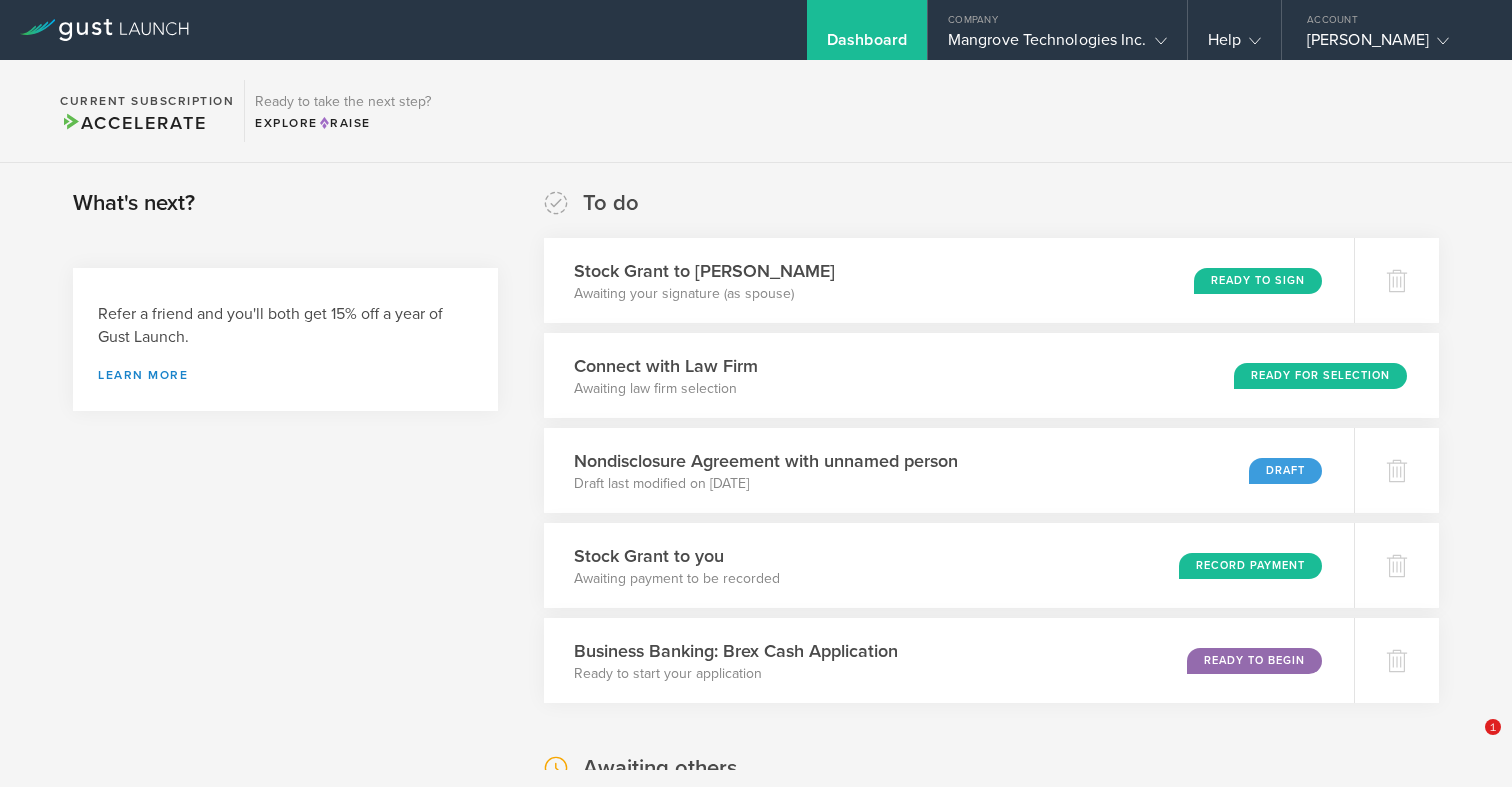 scroll, scrollTop: 0, scrollLeft: 0, axis: both 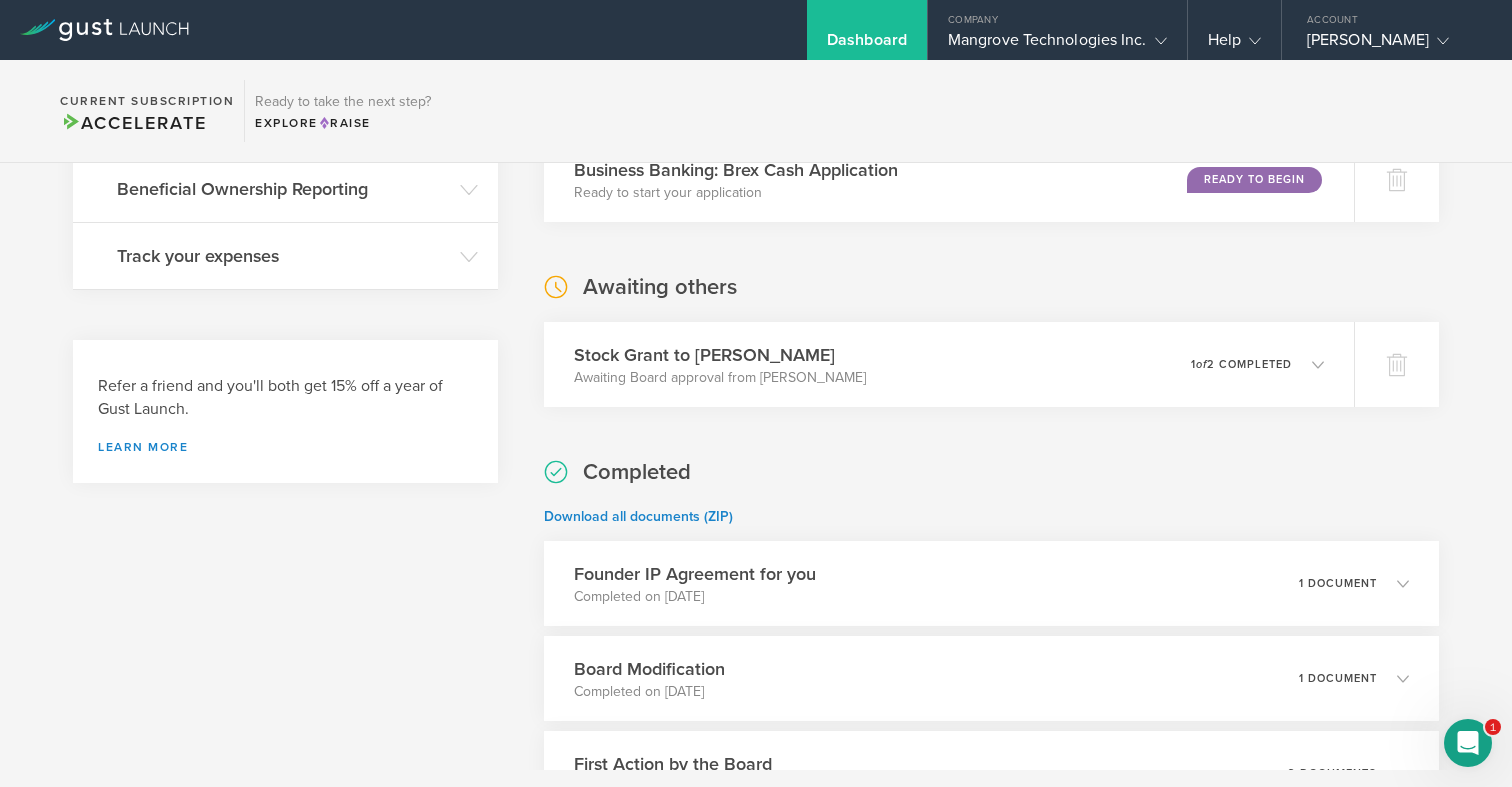 click 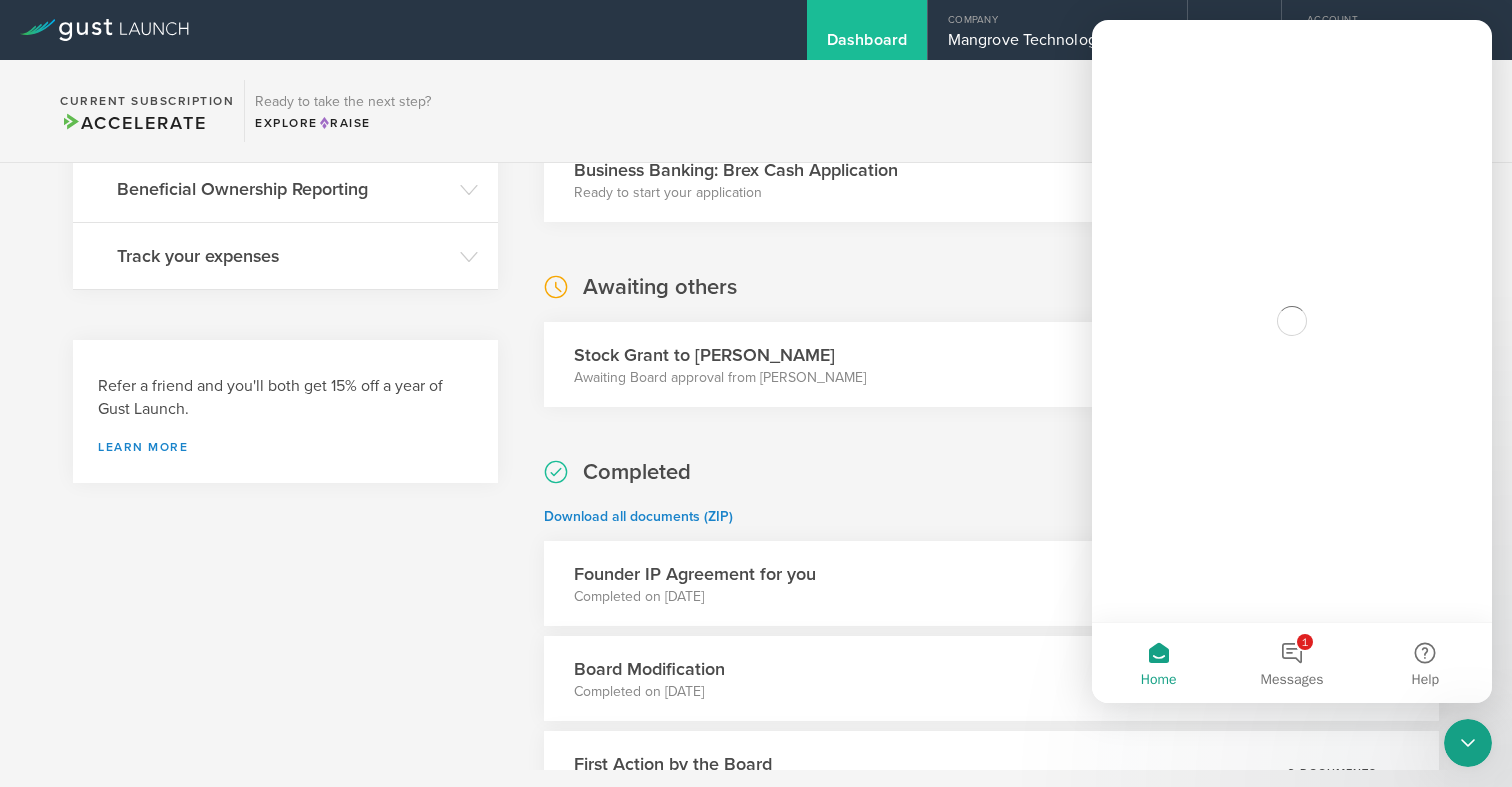 scroll, scrollTop: 0, scrollLeft: 0, axis: both 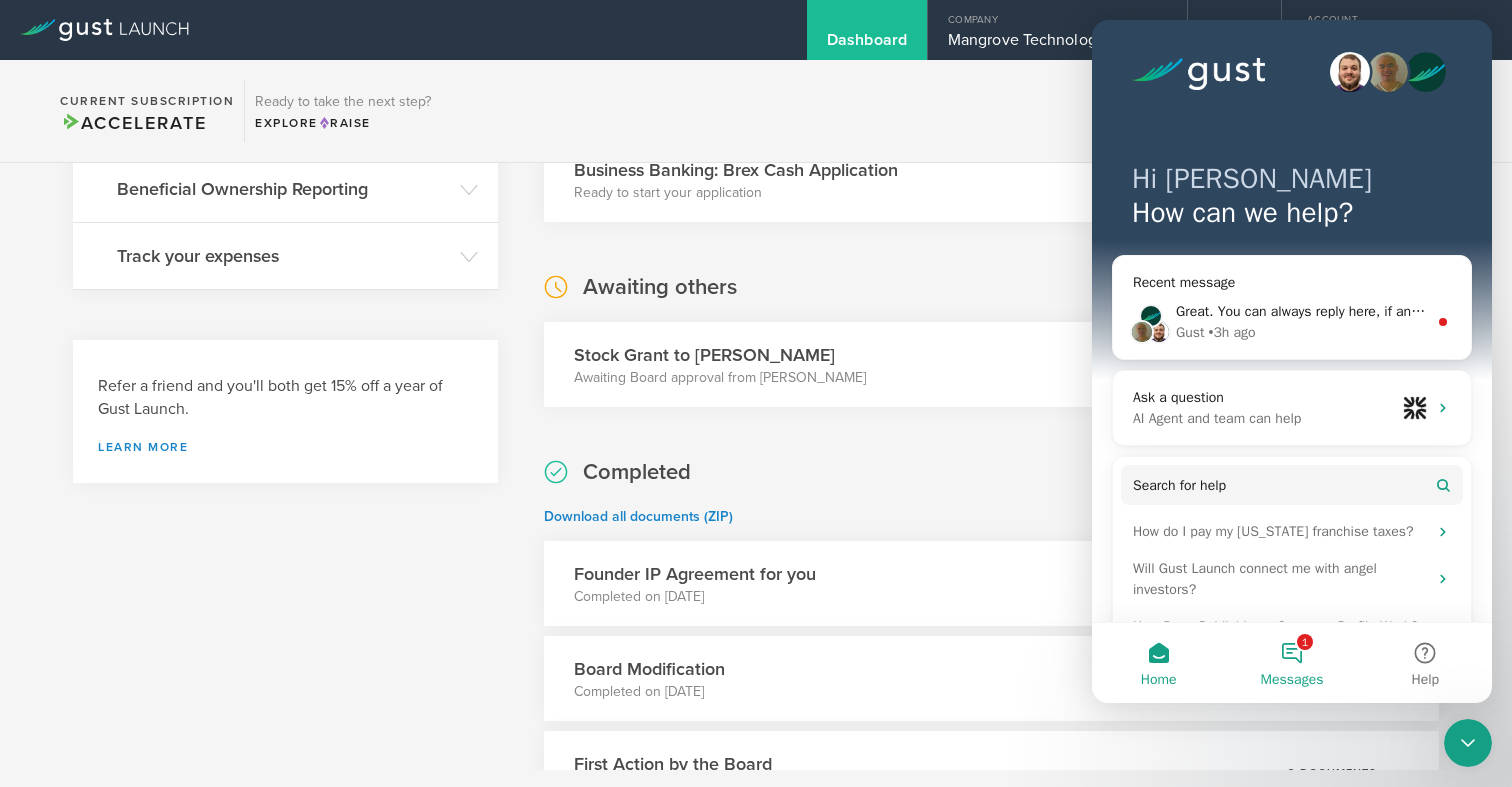 click on "1 Messages" at bounding box center [1291, 663] 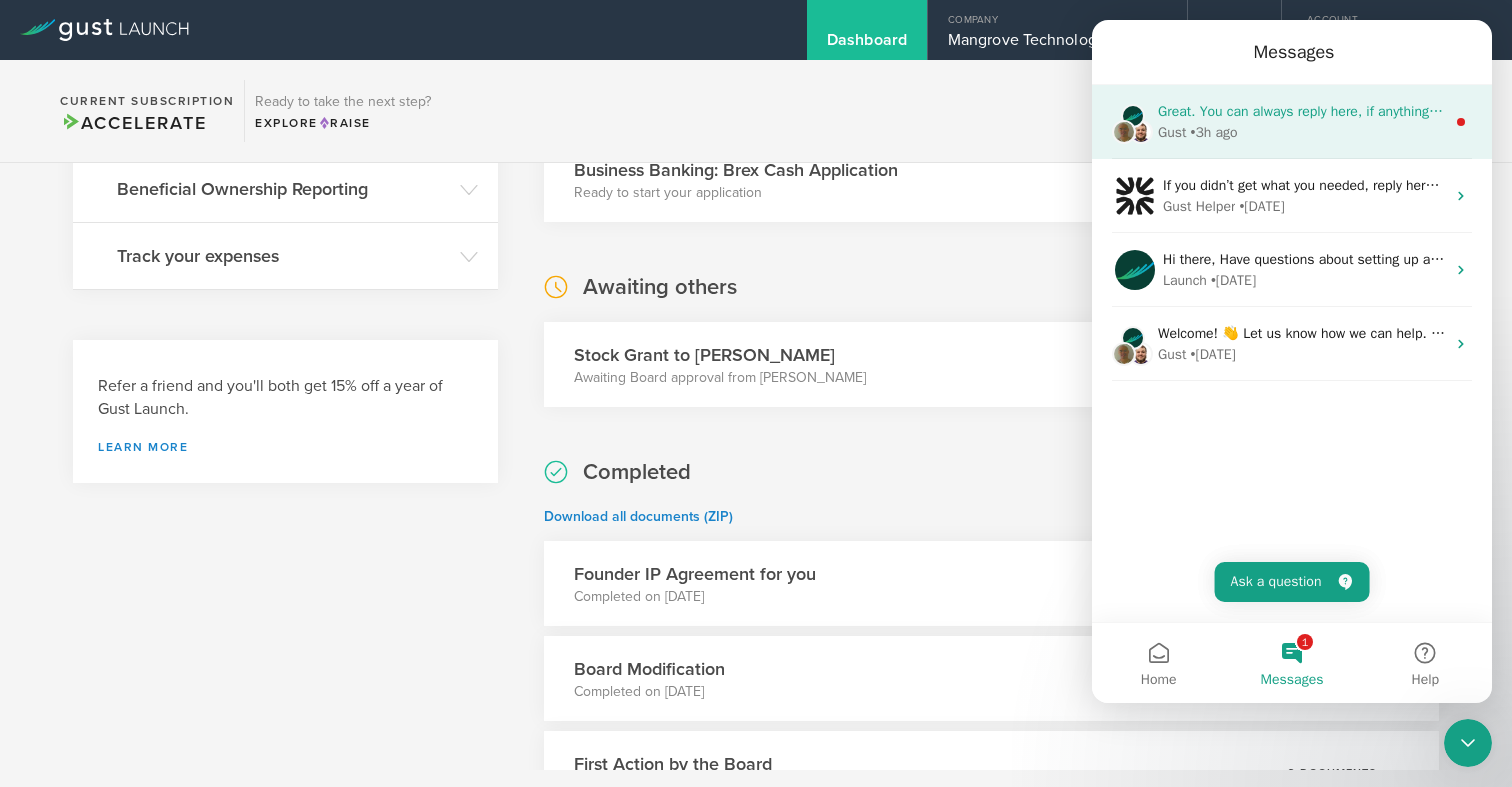 click on "Great. You can always reply here, if anything else comes up." at bounding box center (1342, 111) 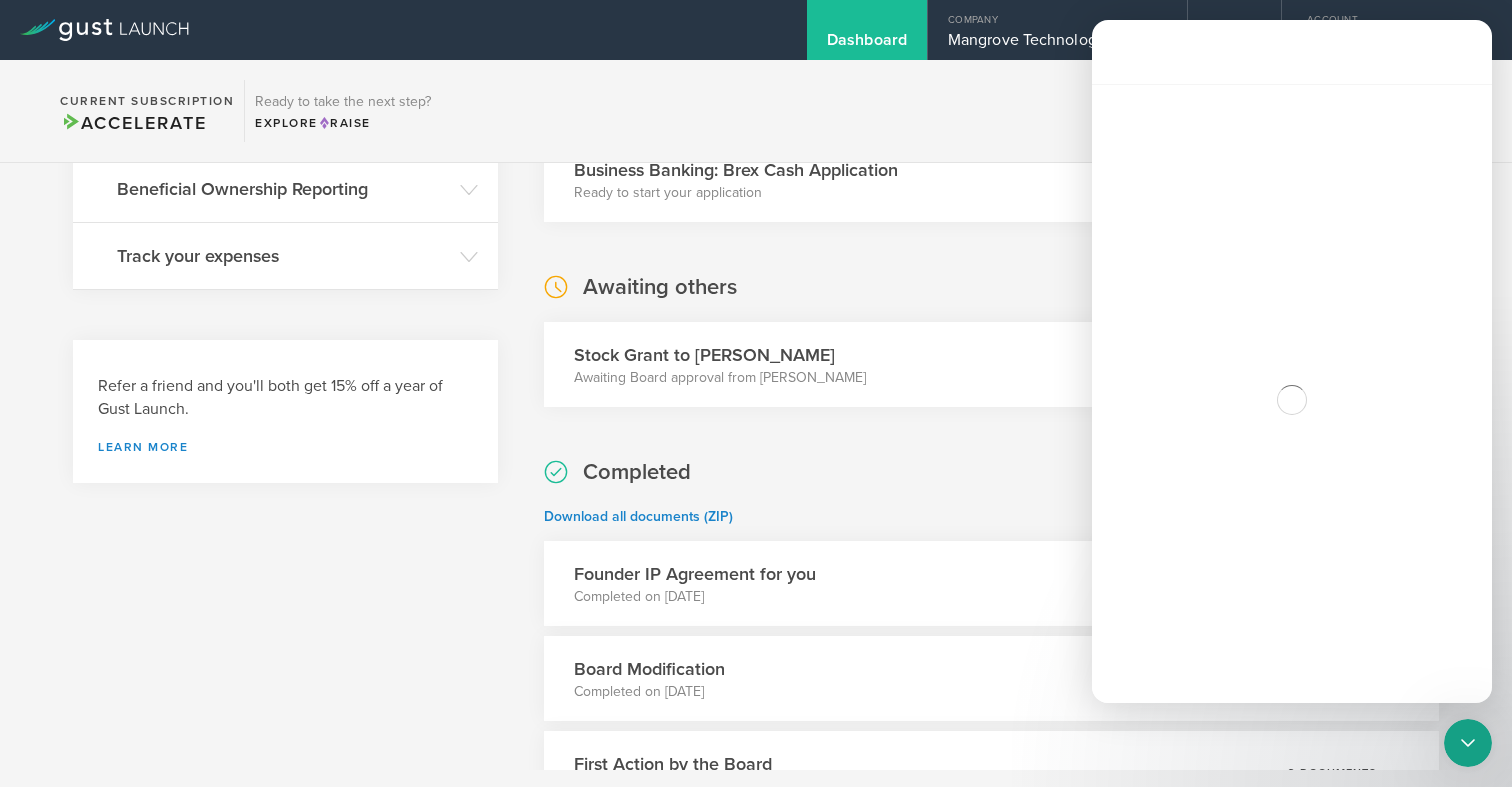 scroll, scrollTop: 3, scrollLeft: 0, axis: vertical 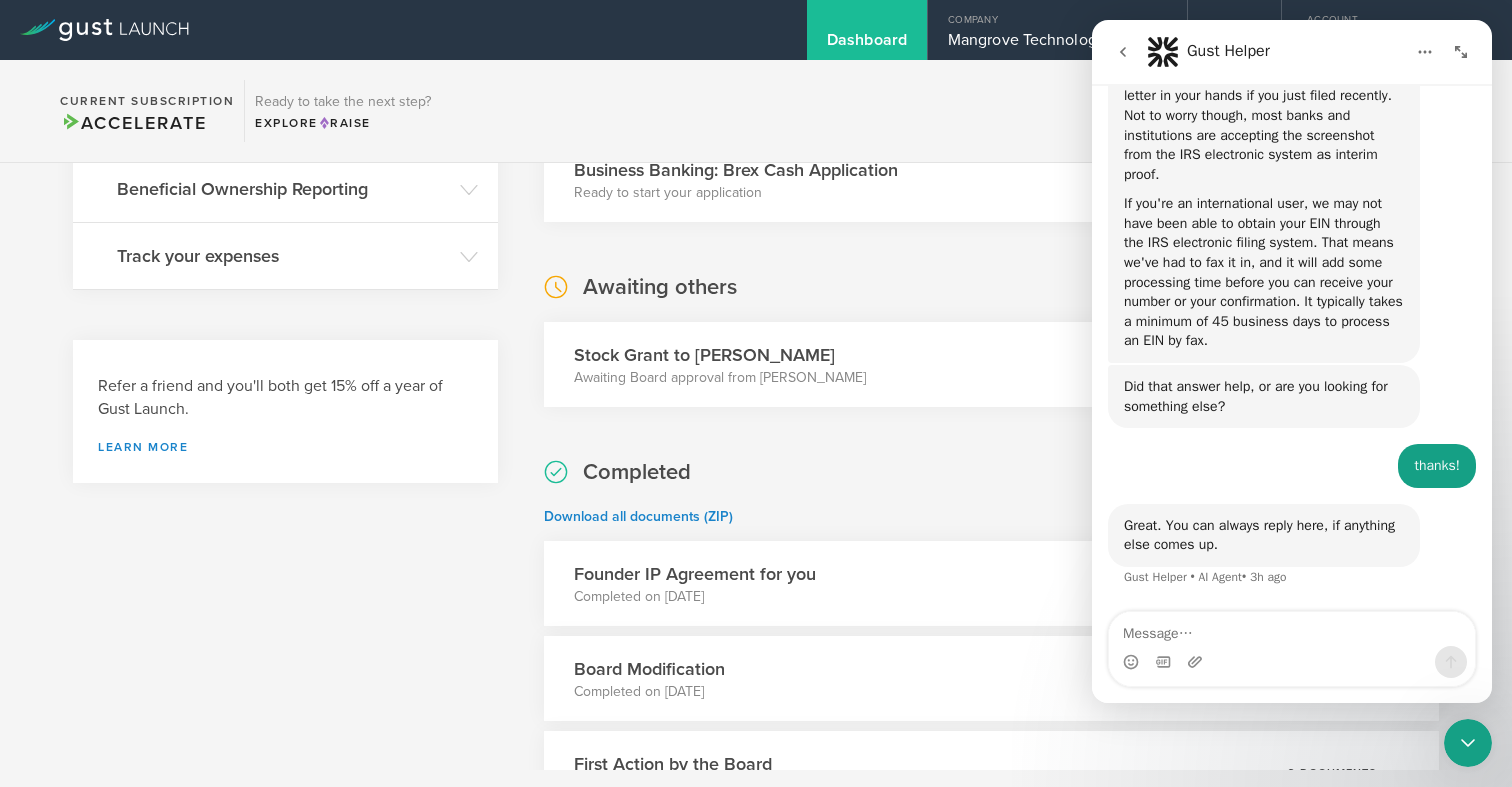 click 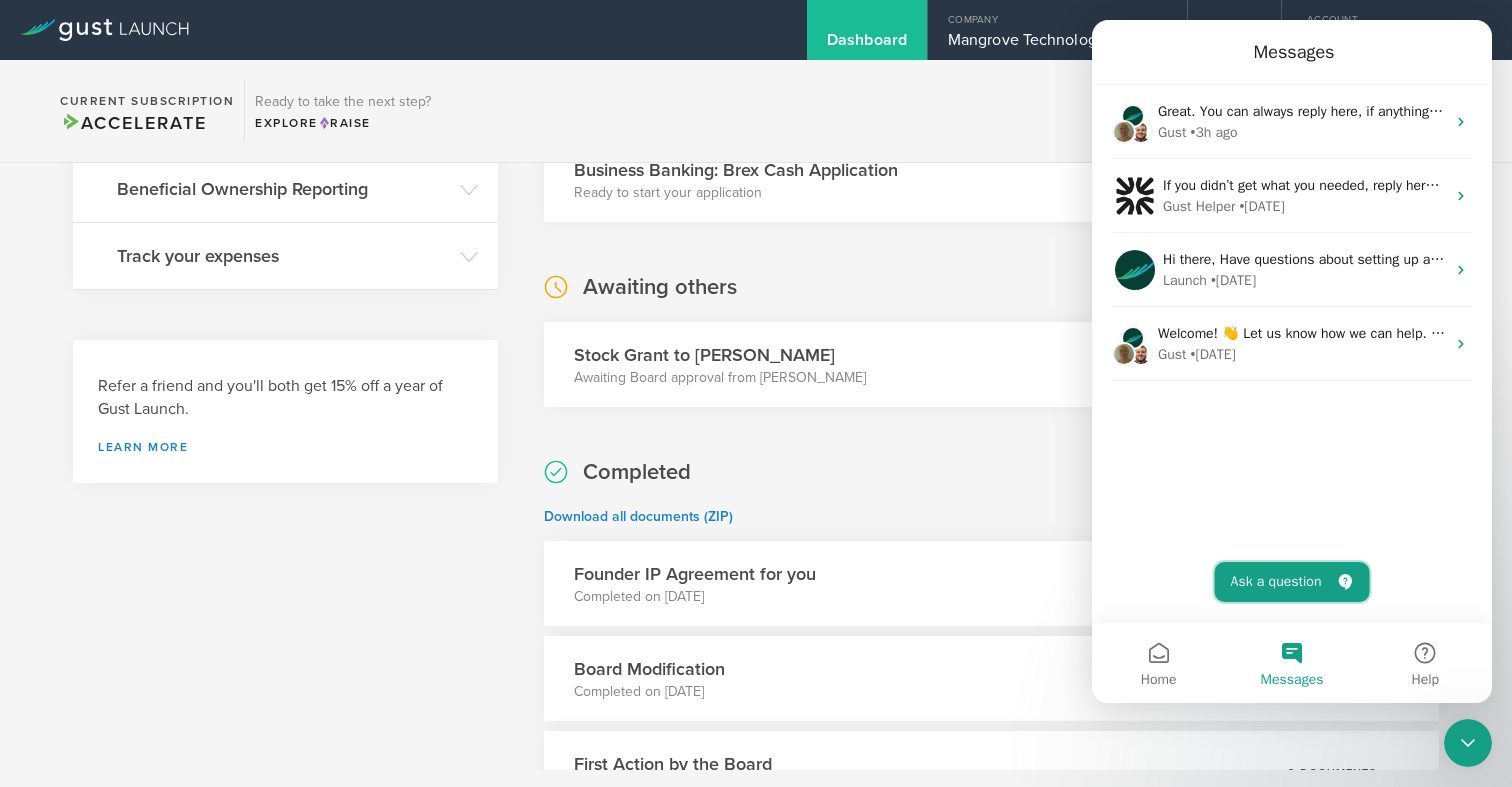 click on "Ask a question" at bounding box center [1292, 582] 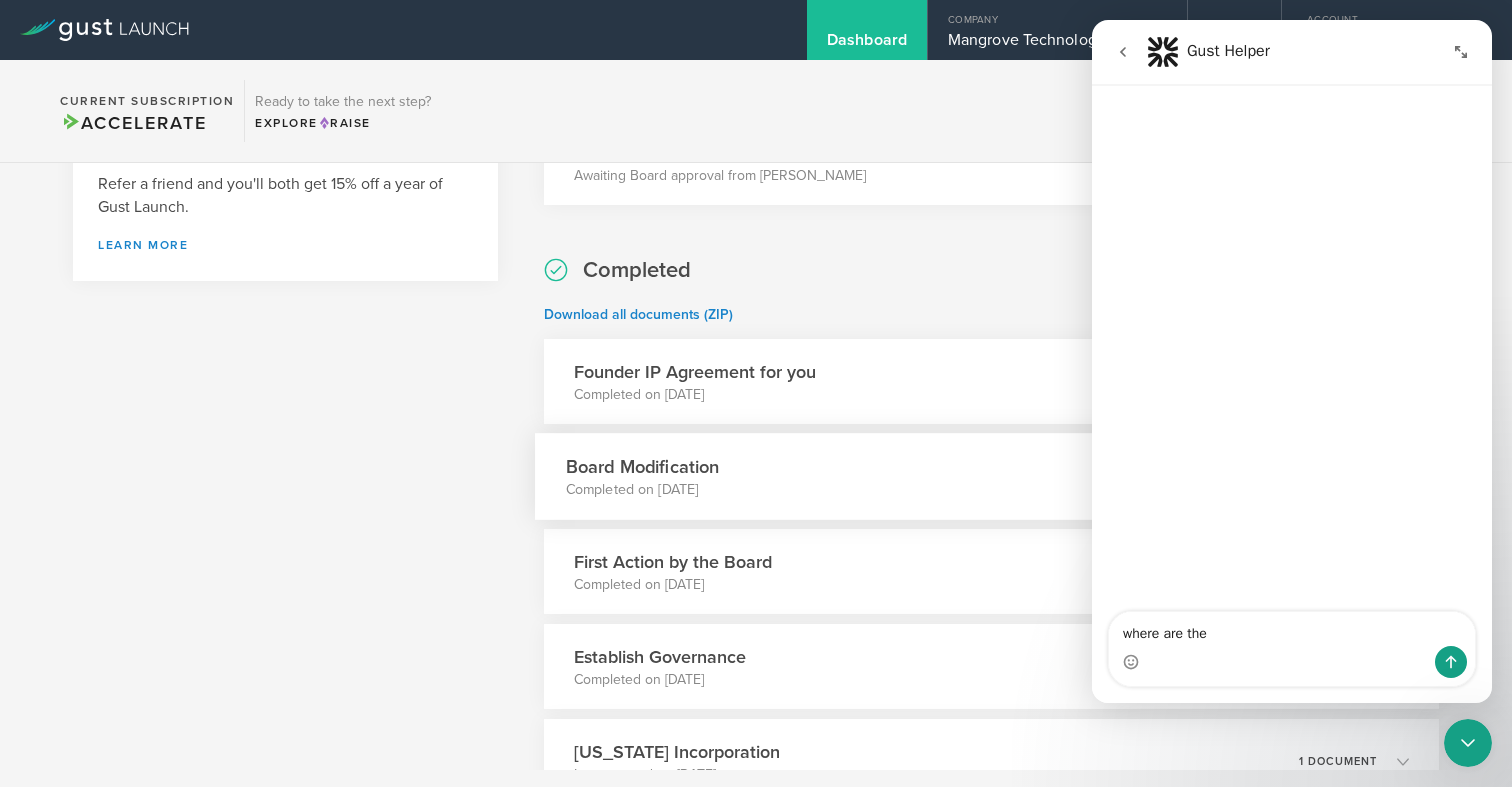 scroll, scrollTop: 842, scrollLeft: 0, axis: vertical 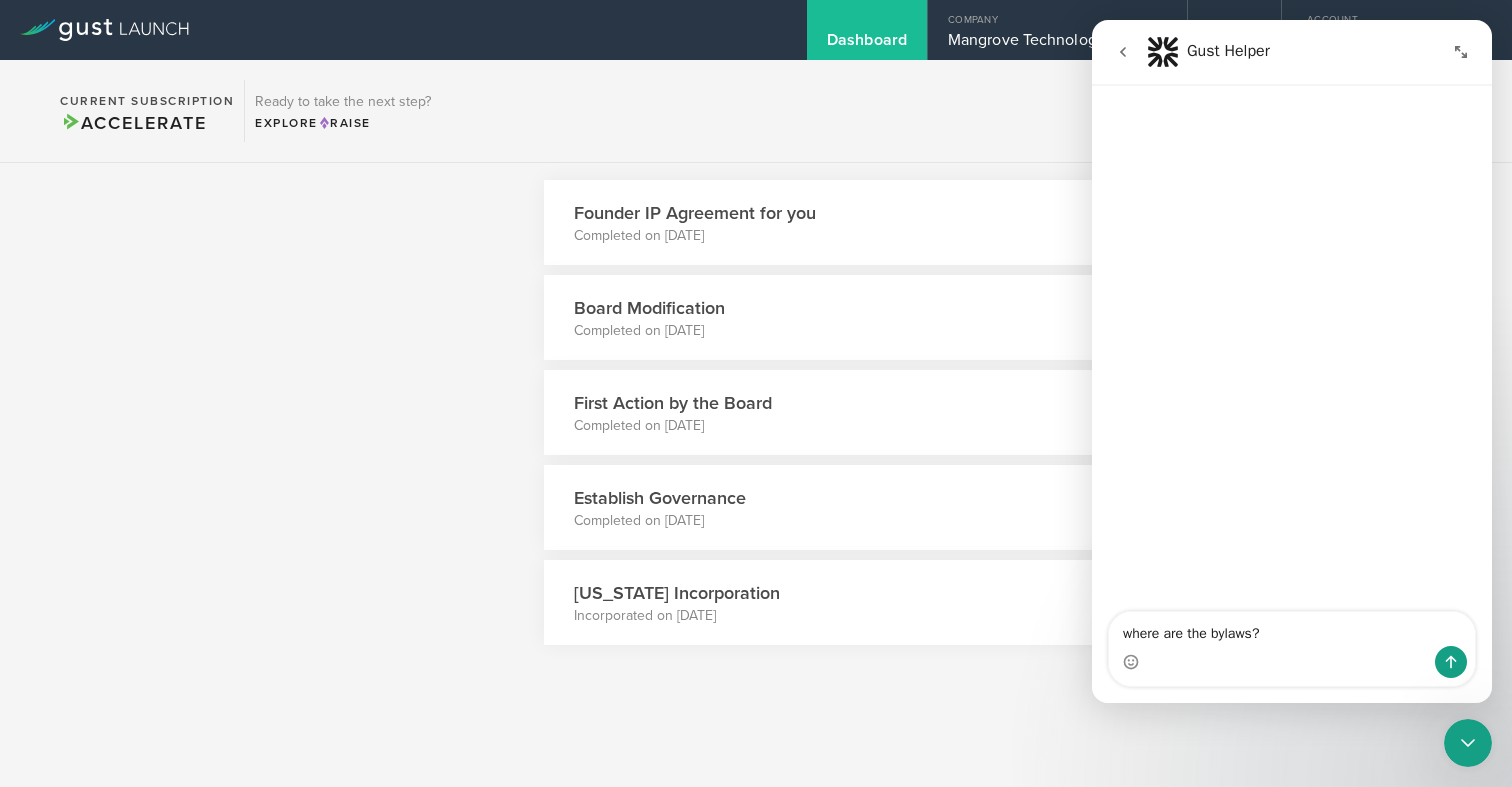 type on "where are the bylaws?" 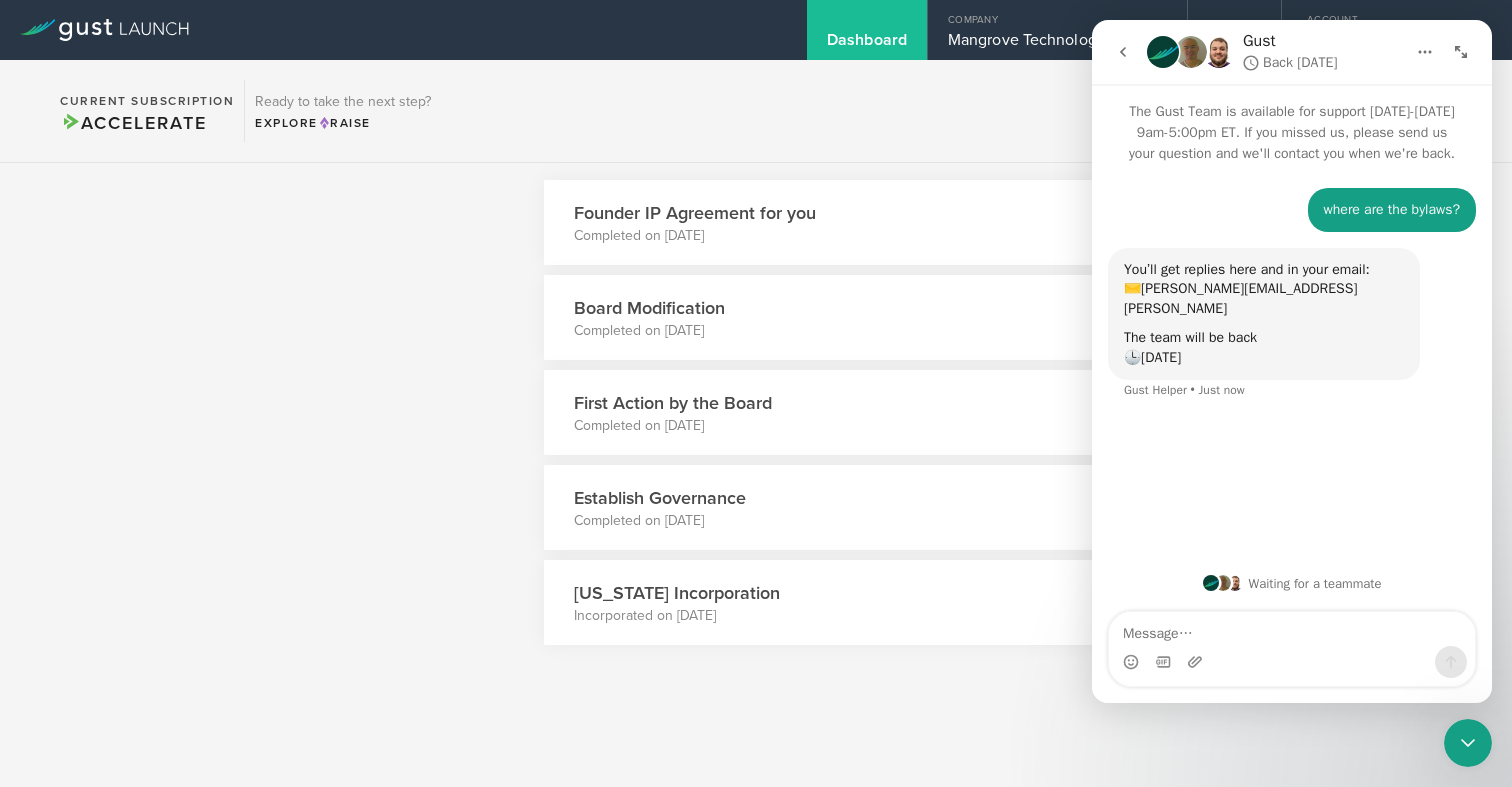 click 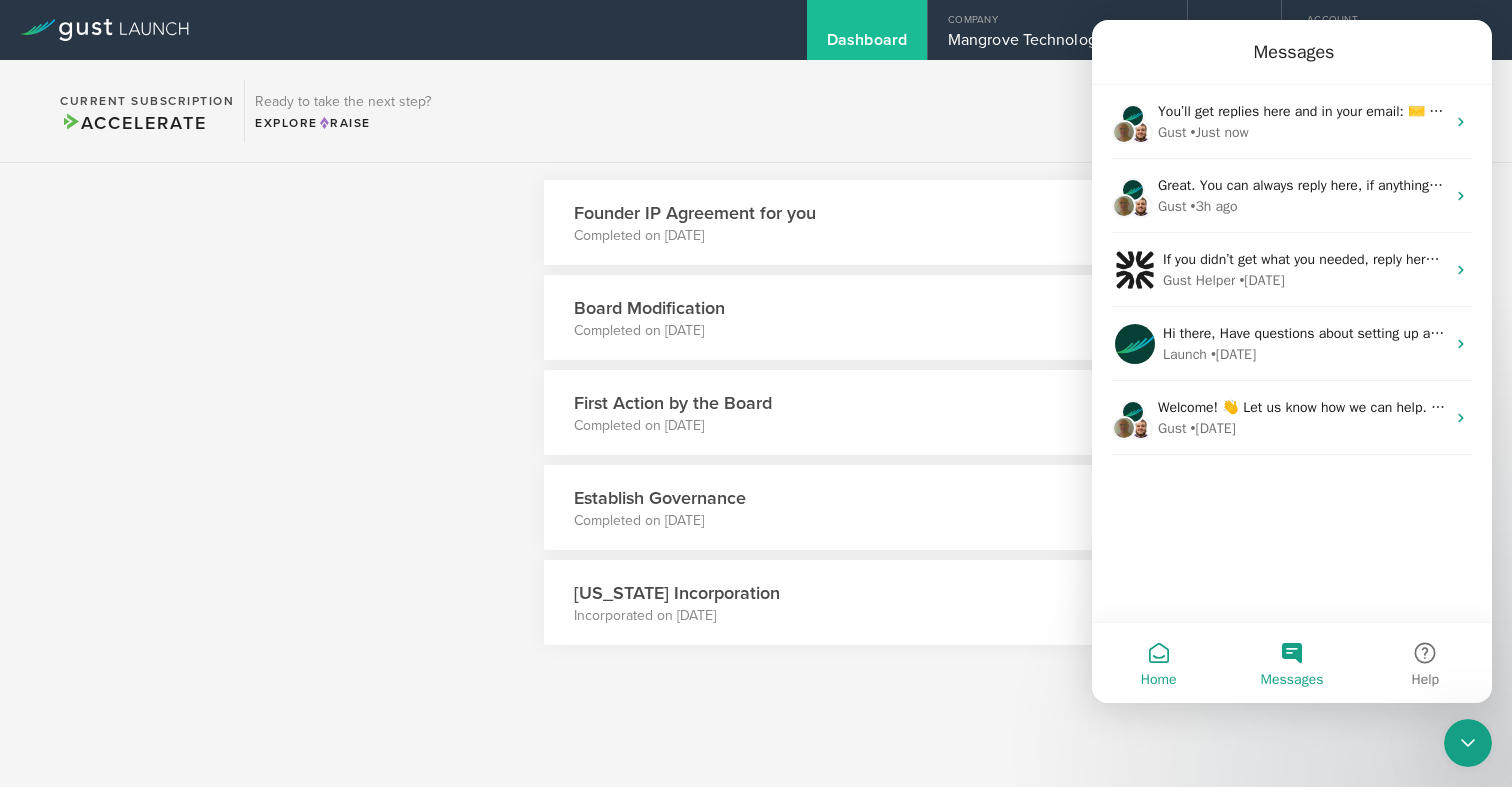 click on "Home" at bounding box center [1158, 663] 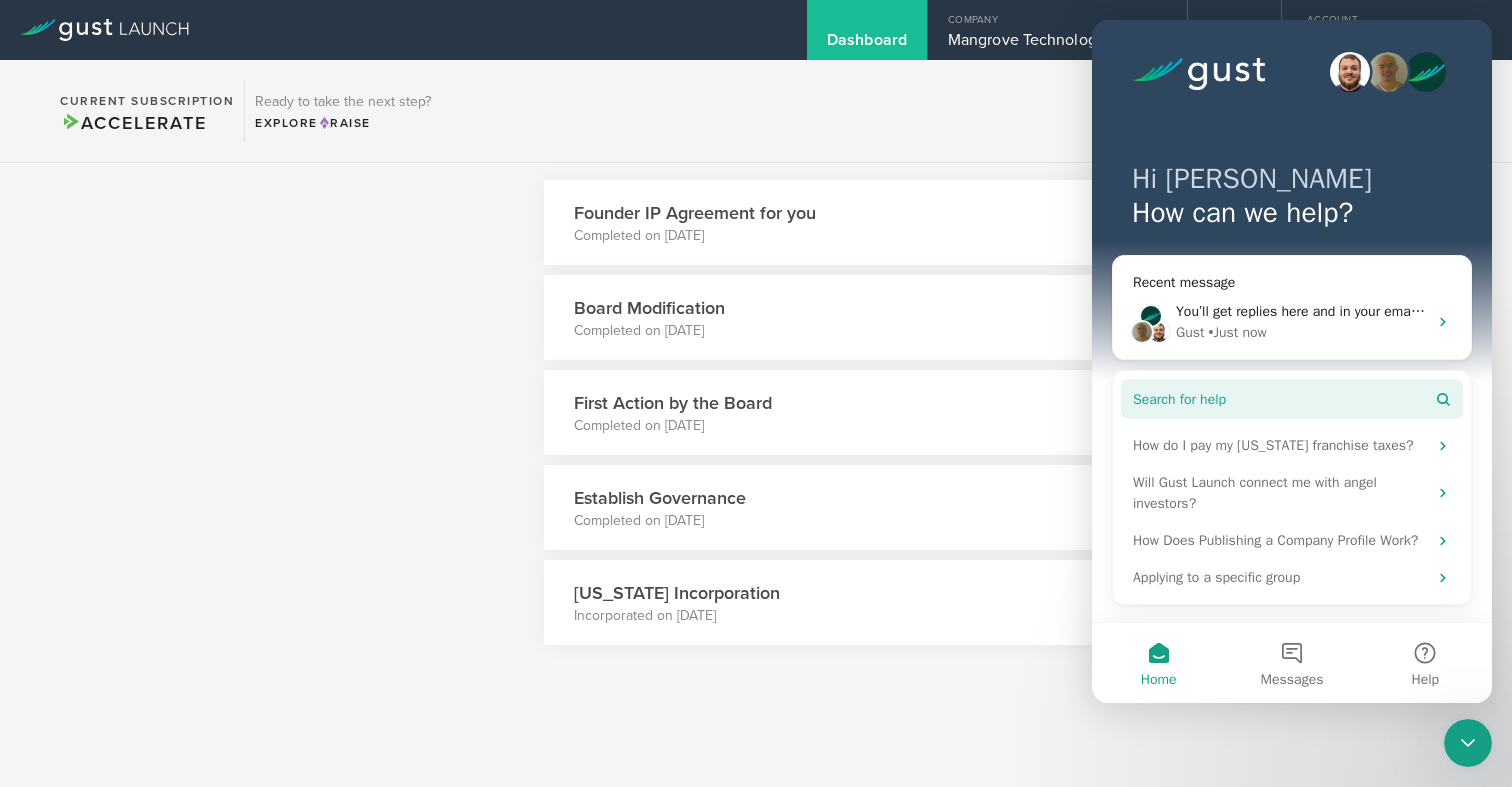 click on "Search for help" at bounding box center [1179, 399] 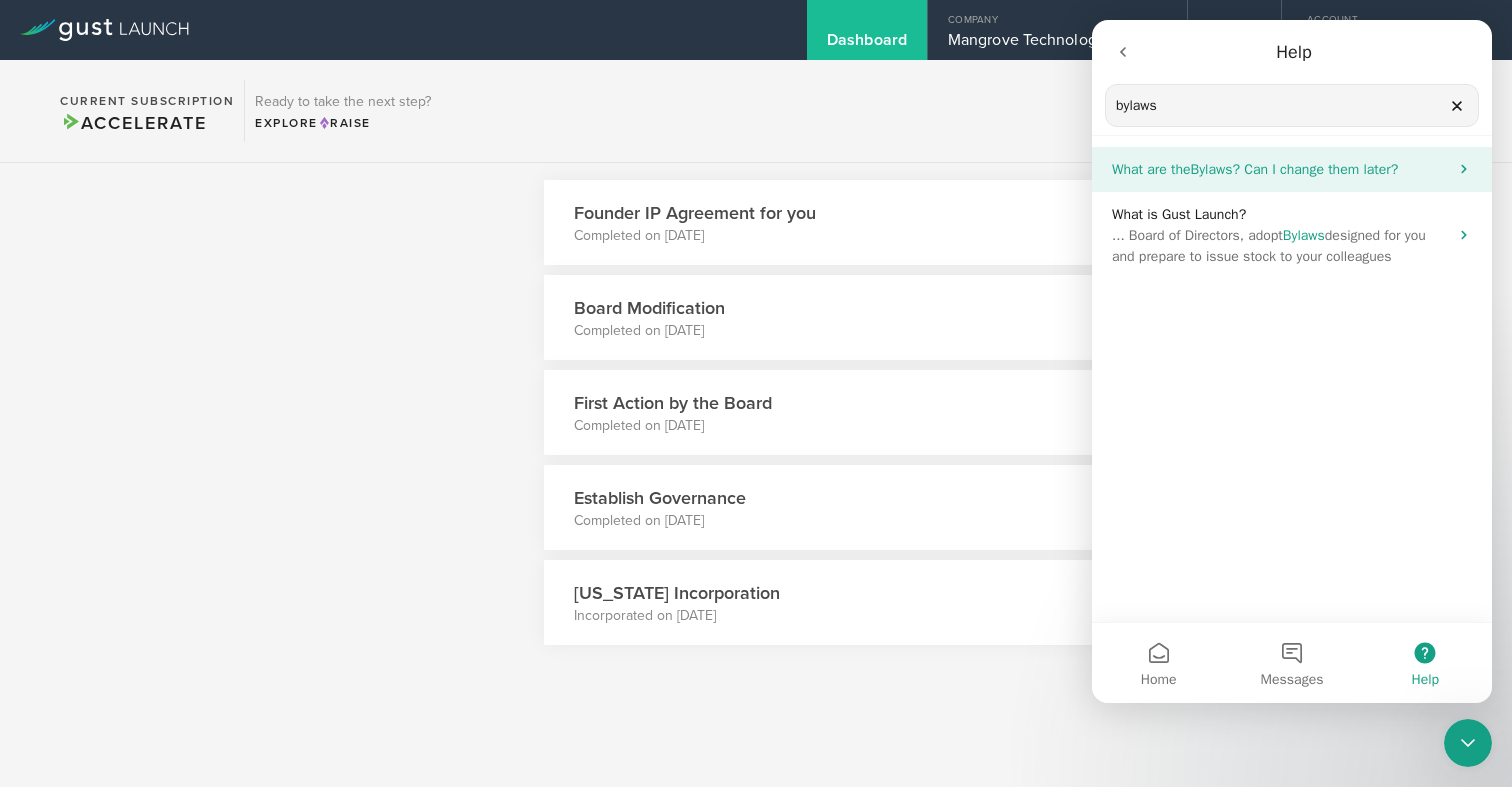 type on "bylaws" 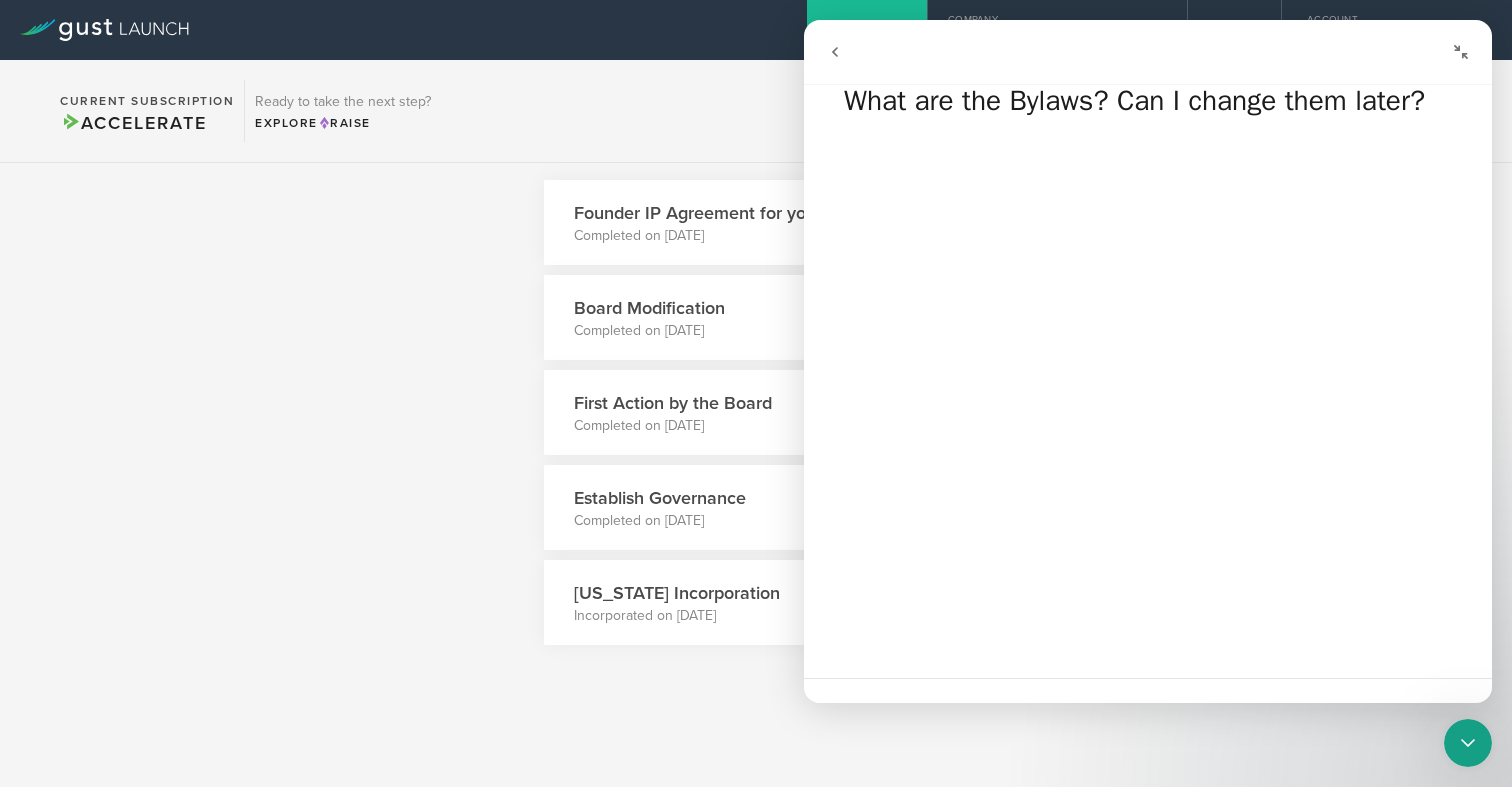 scroll, scrollTop: 0, scrollLeft: 0, axis: both 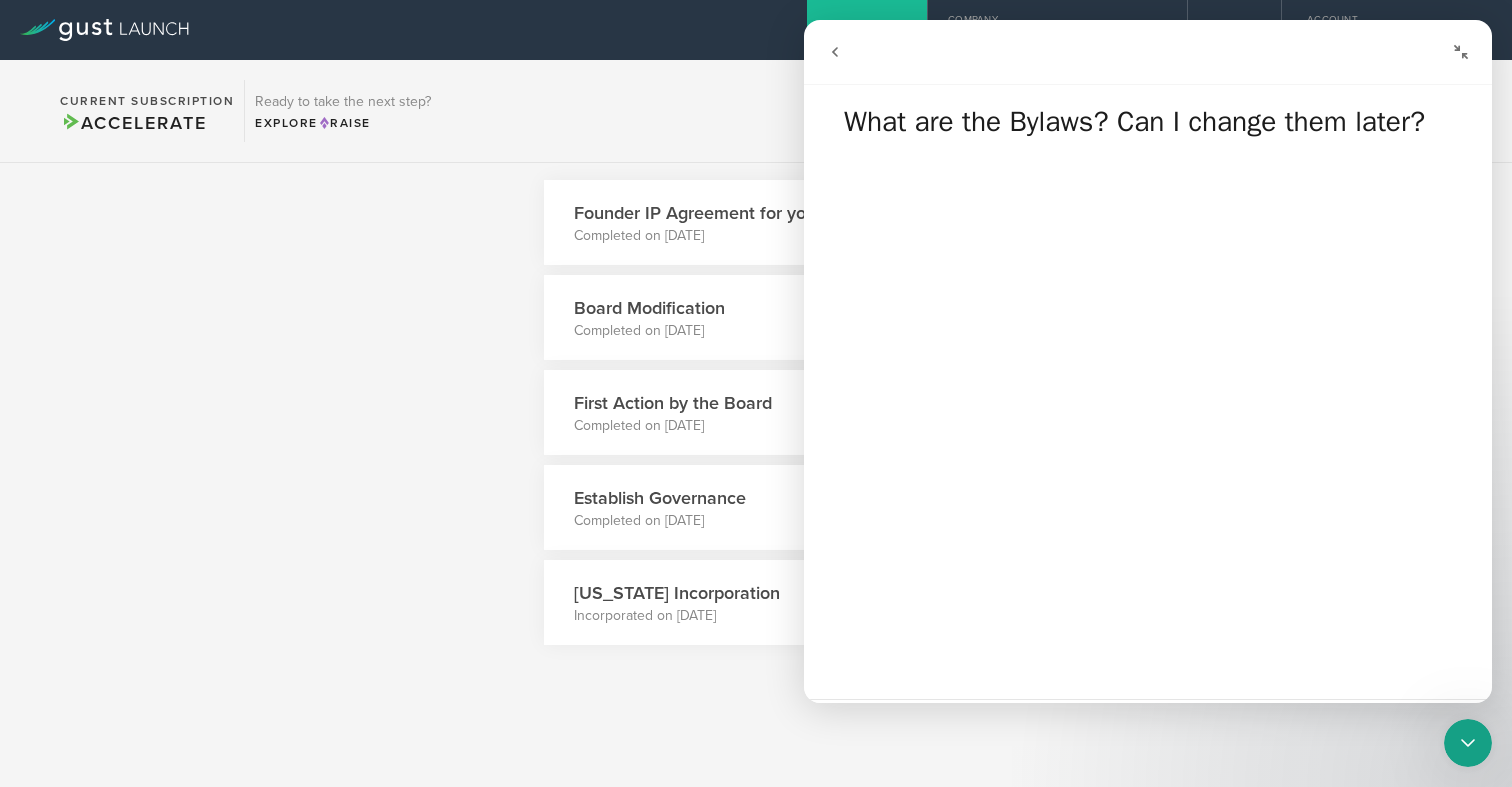 click 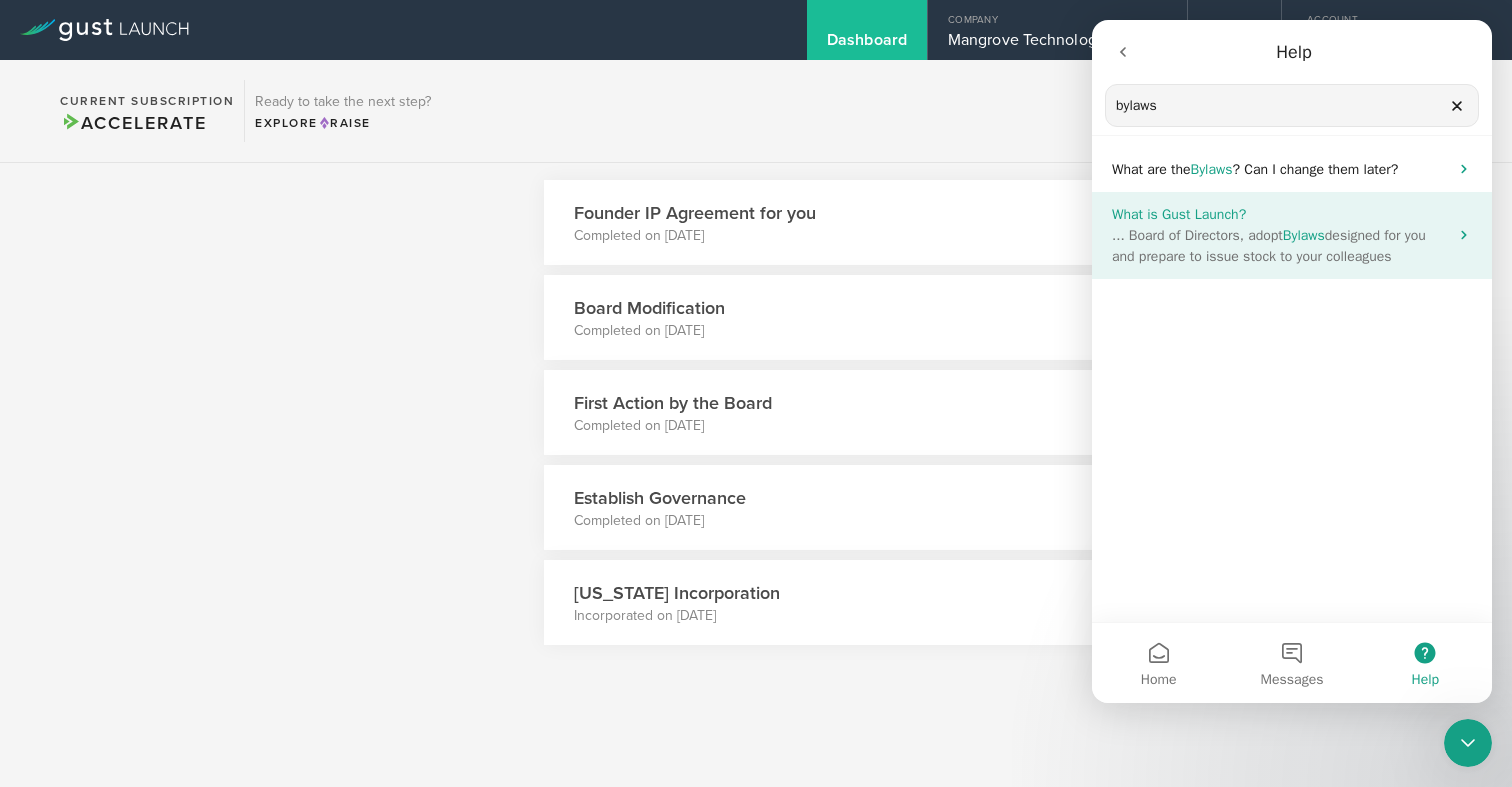 click on "Bylaws" at bounding box center [1304, 235] 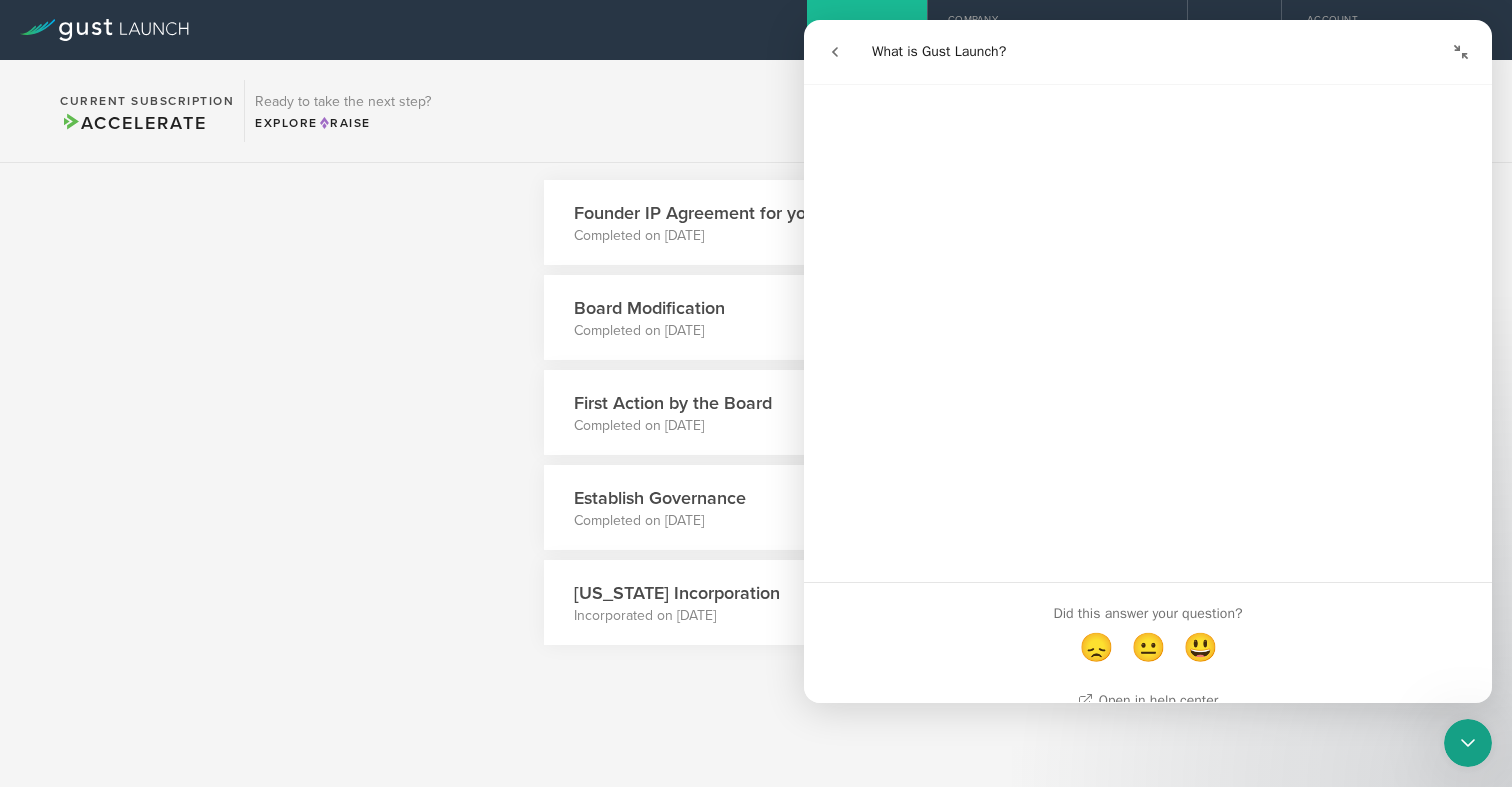 scroll, scrollTop: 475, scrollLeft: 0, axis: vertical 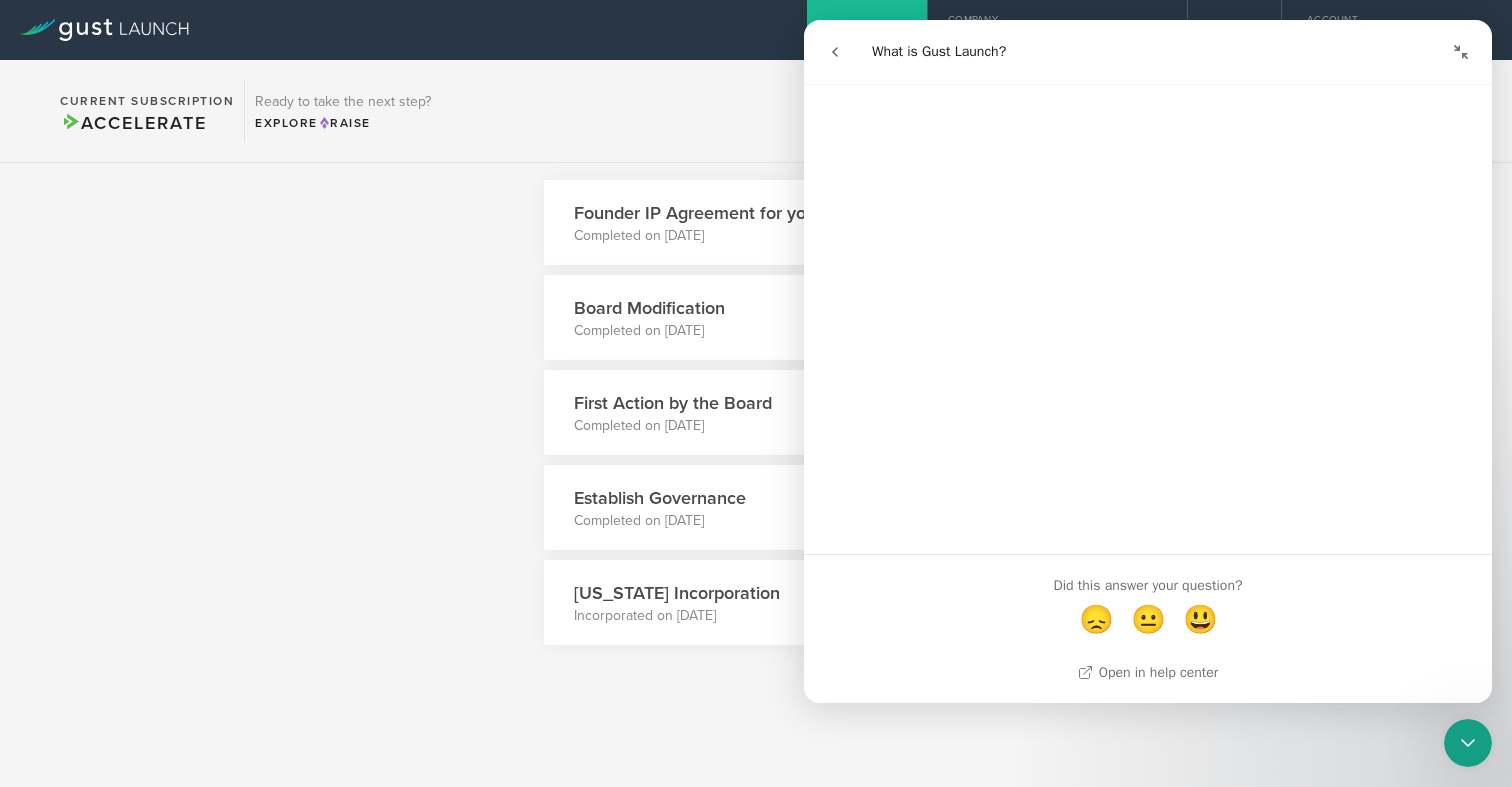 click on "What's next? Compliance Team Fundraising Staying compliant saves you from hassle and legal fees, and makes fundraising more efficient, particularly when investors conduct due diligence. Establish Ownership Record stock payment One last step! Mark your stock grant as paid. see your todo items                         C-Corp Compliance and Self-Protection Register your company in [GEOGRAPHIC_DATA] Filing for foreign qualification You'll need to file for foreign qualification to be able to do business in any other state outside of [US_STATE] and to comply with local state laws. Failing to file can expose your company to fines and penalties. File a Foreign Qualification                         Ensuring operational compliance Incorporate in [US_STATE] Beneficial Ownership Reporting Dismiss I am not required to file Dismiss I have already filed on my own Dismiss I have already filed with FinCEN Report Corporate Transparency Act (CTA) Compliance File directly with the U.S. Treasury Department" at bounding box center [285, 45] 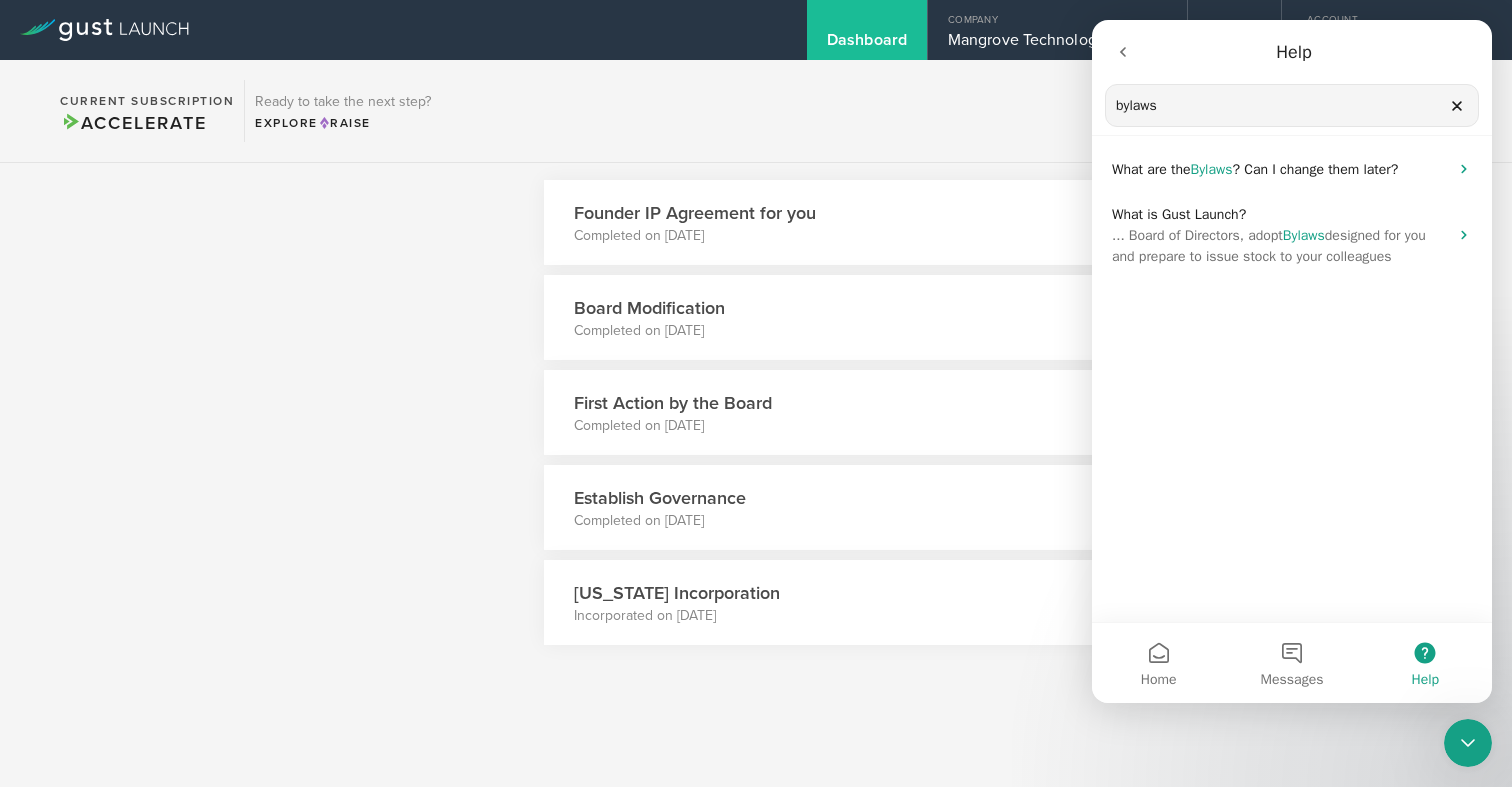 click on "Current Subscription Accelerate Ready to take the next step? Explore  Raise" at bounding box center (756, 111) 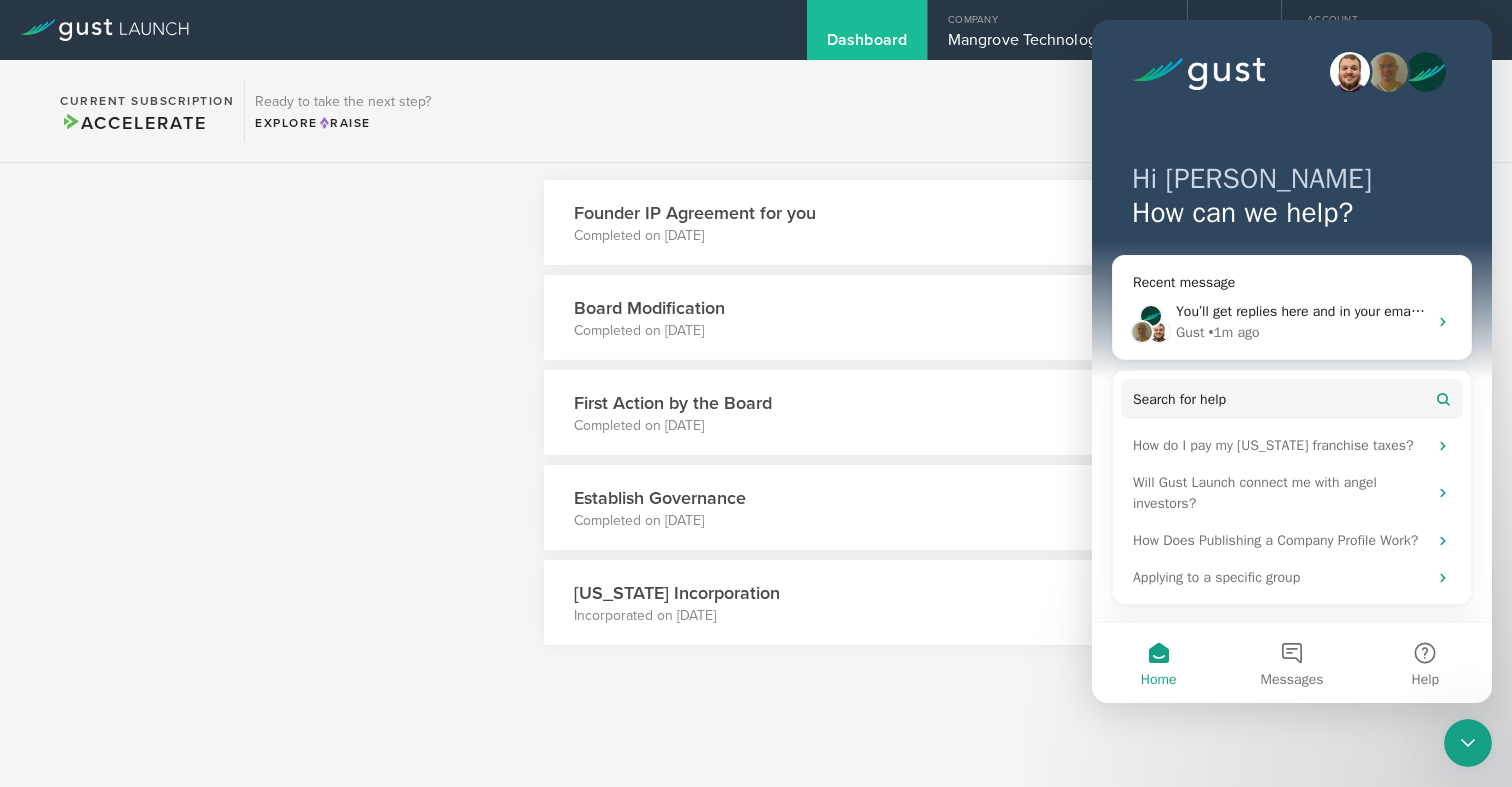 click 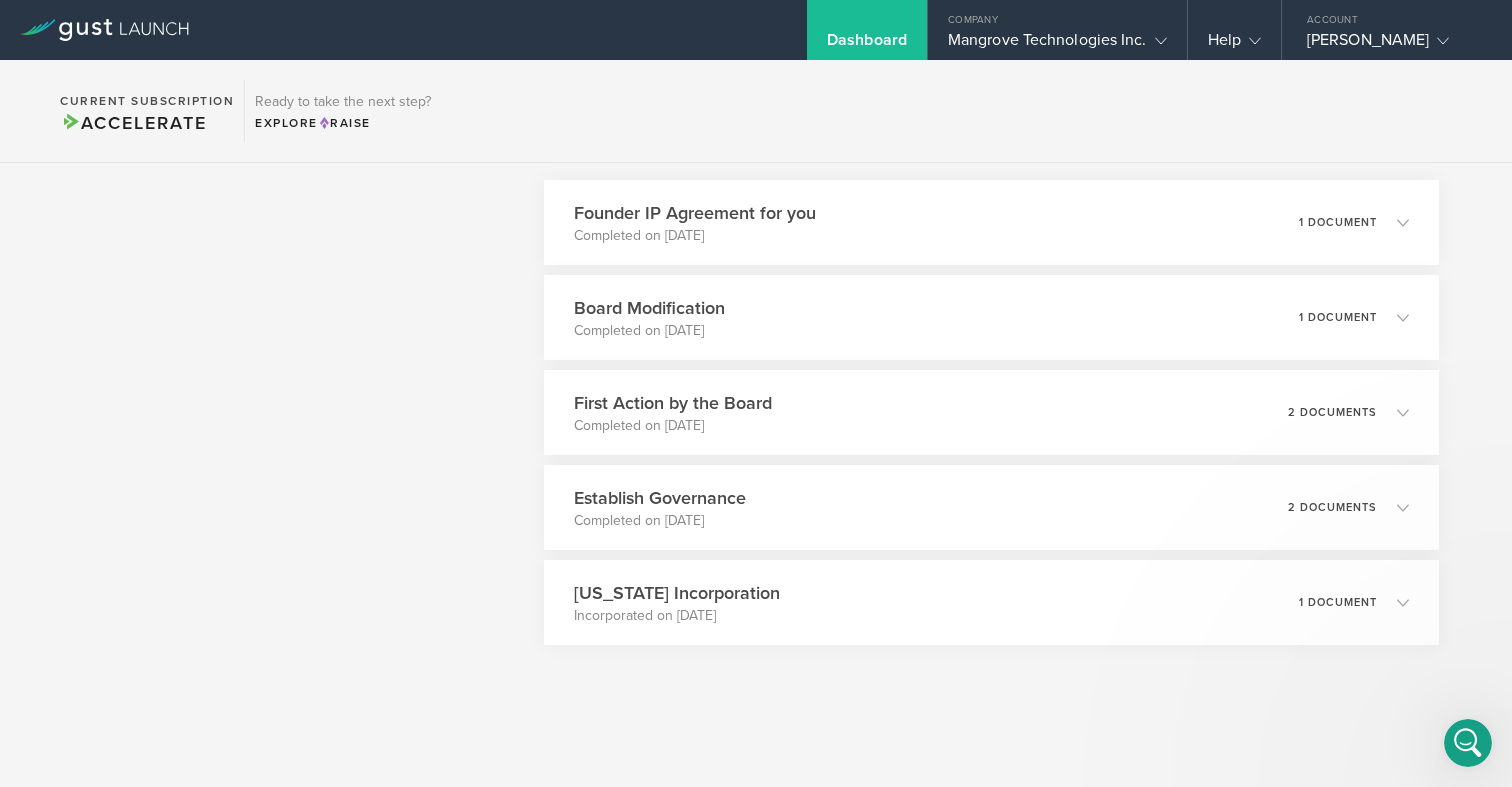 scroll, scrollTop: 0, scrollLeft: 0, axis: both 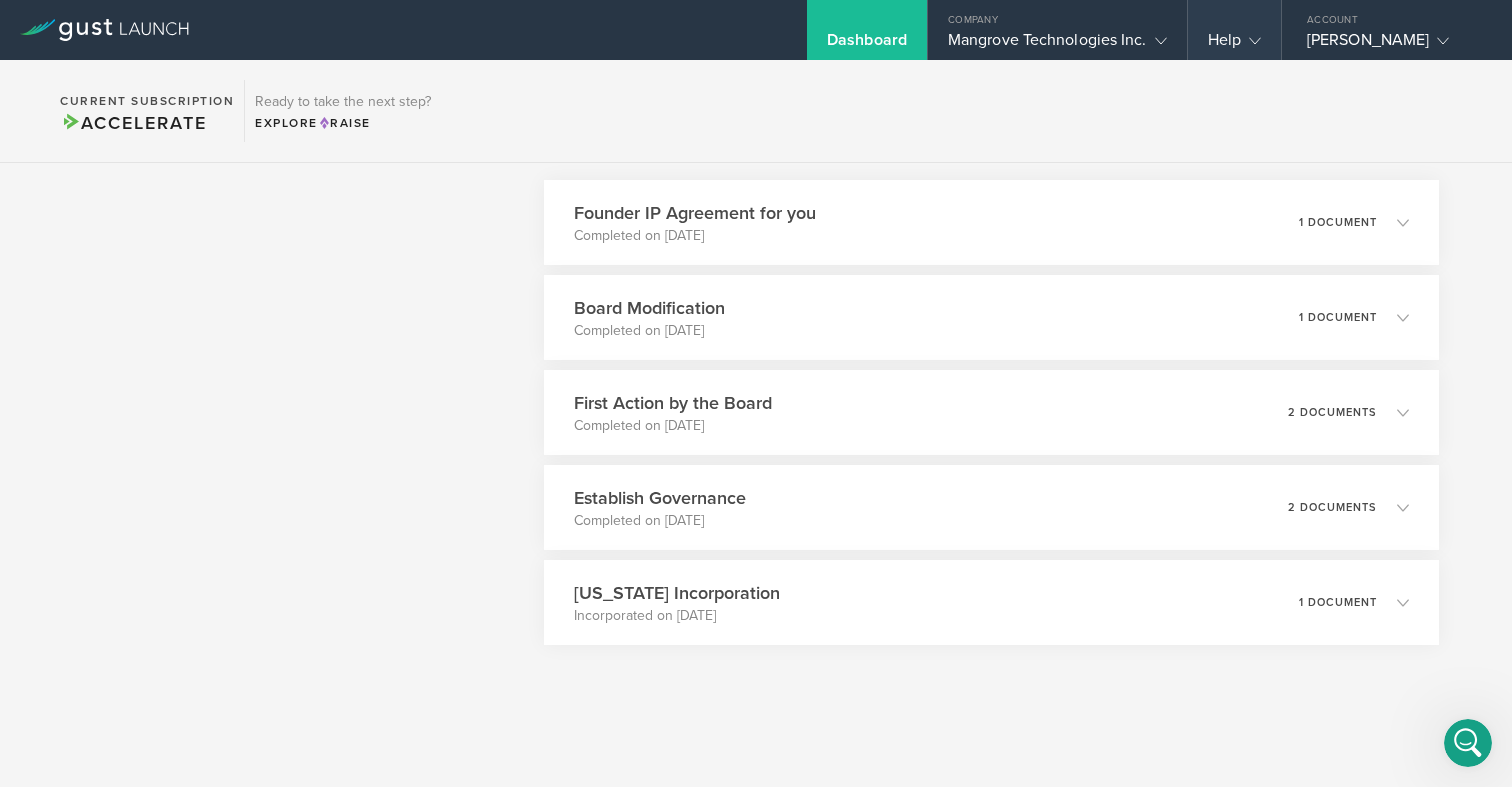 click on "Help" at bounding box center [1234, 45] 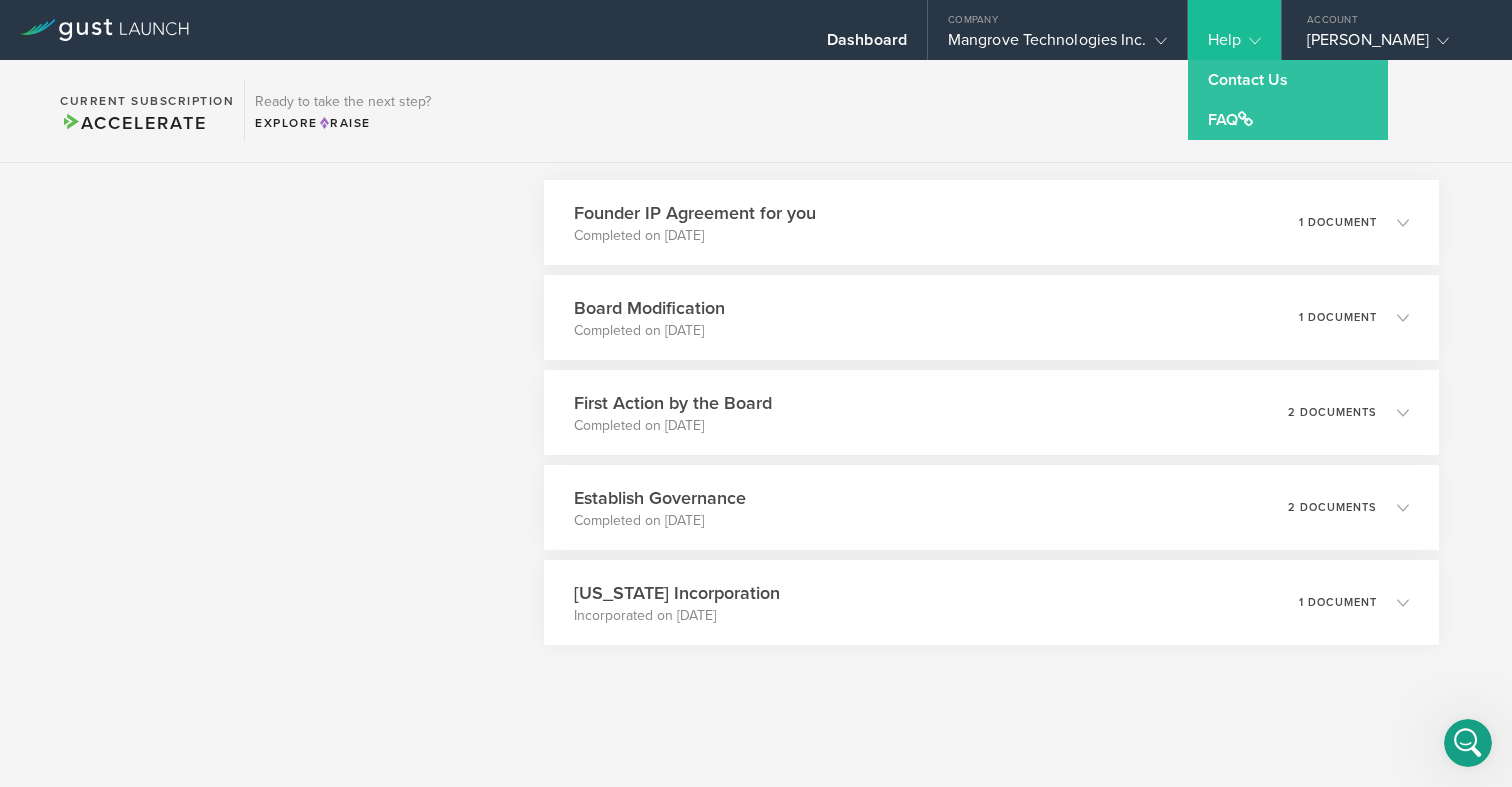 click on "Current Subscription Accelerate Ready to take the next step? Explore  Raise" at bounding box center [756, 111] 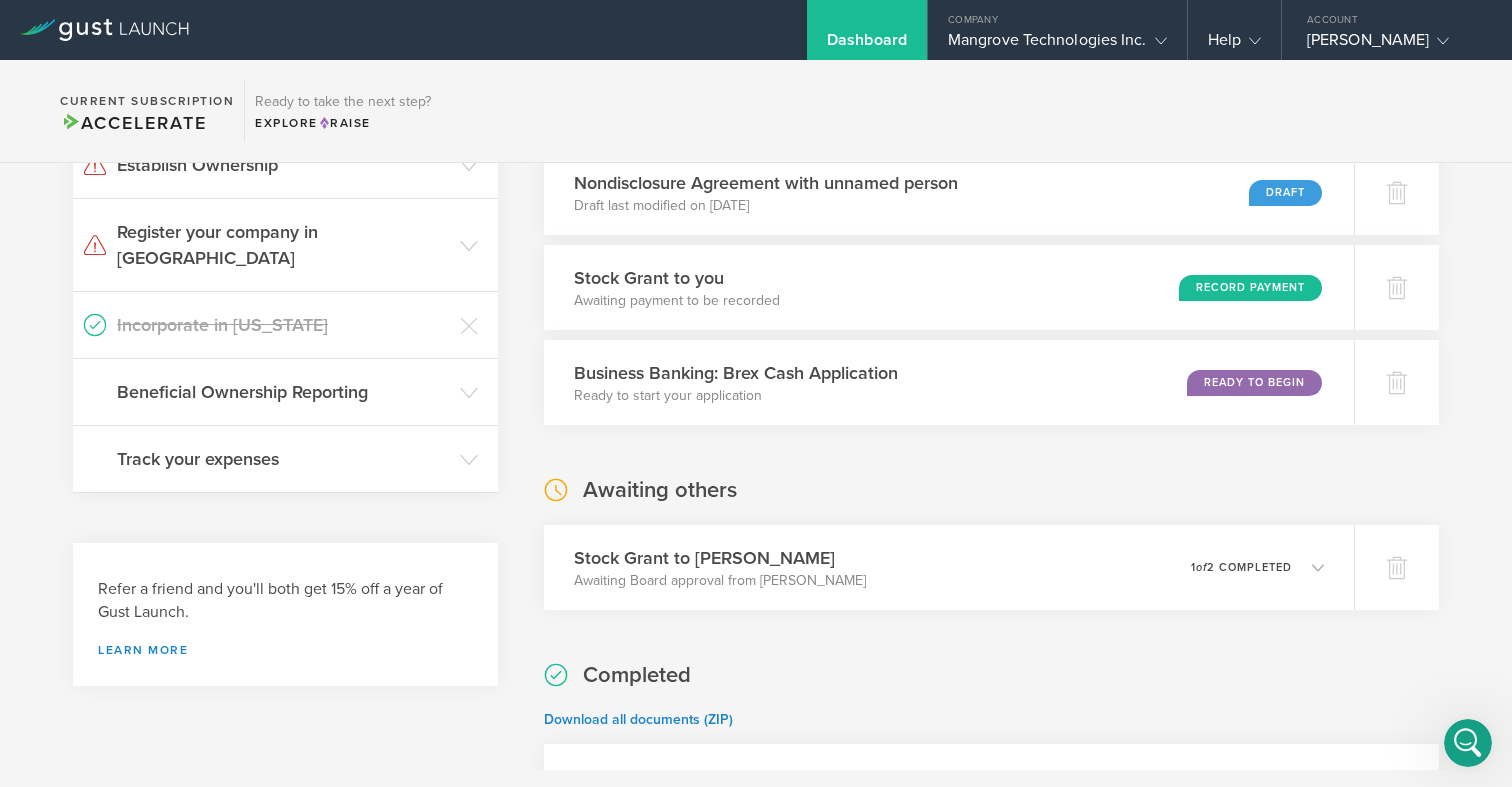 scroll, scrollTop: 0, scrollLeft: 0, axis: both 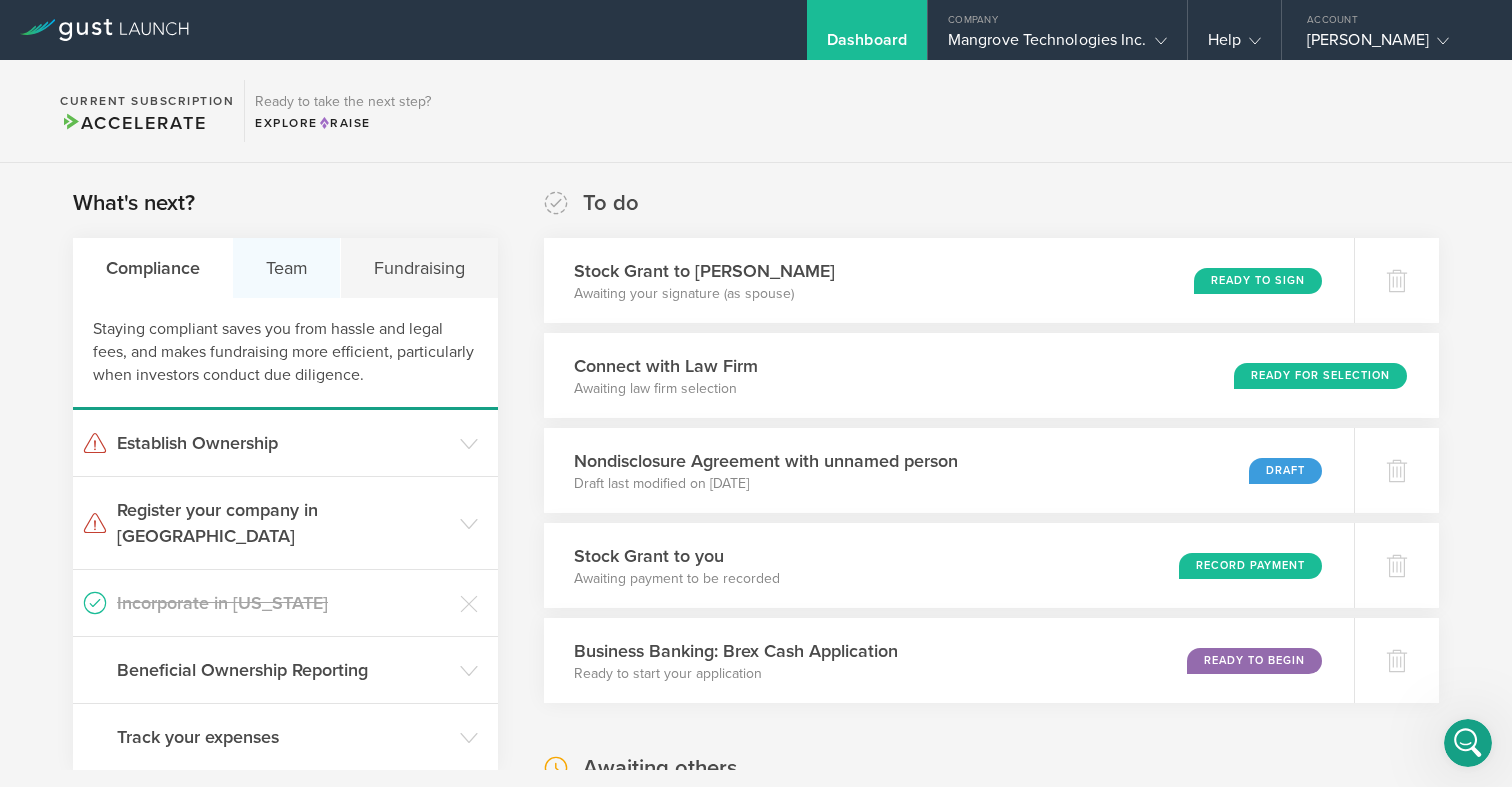 click on "Team" at bounding box center [287, 268] 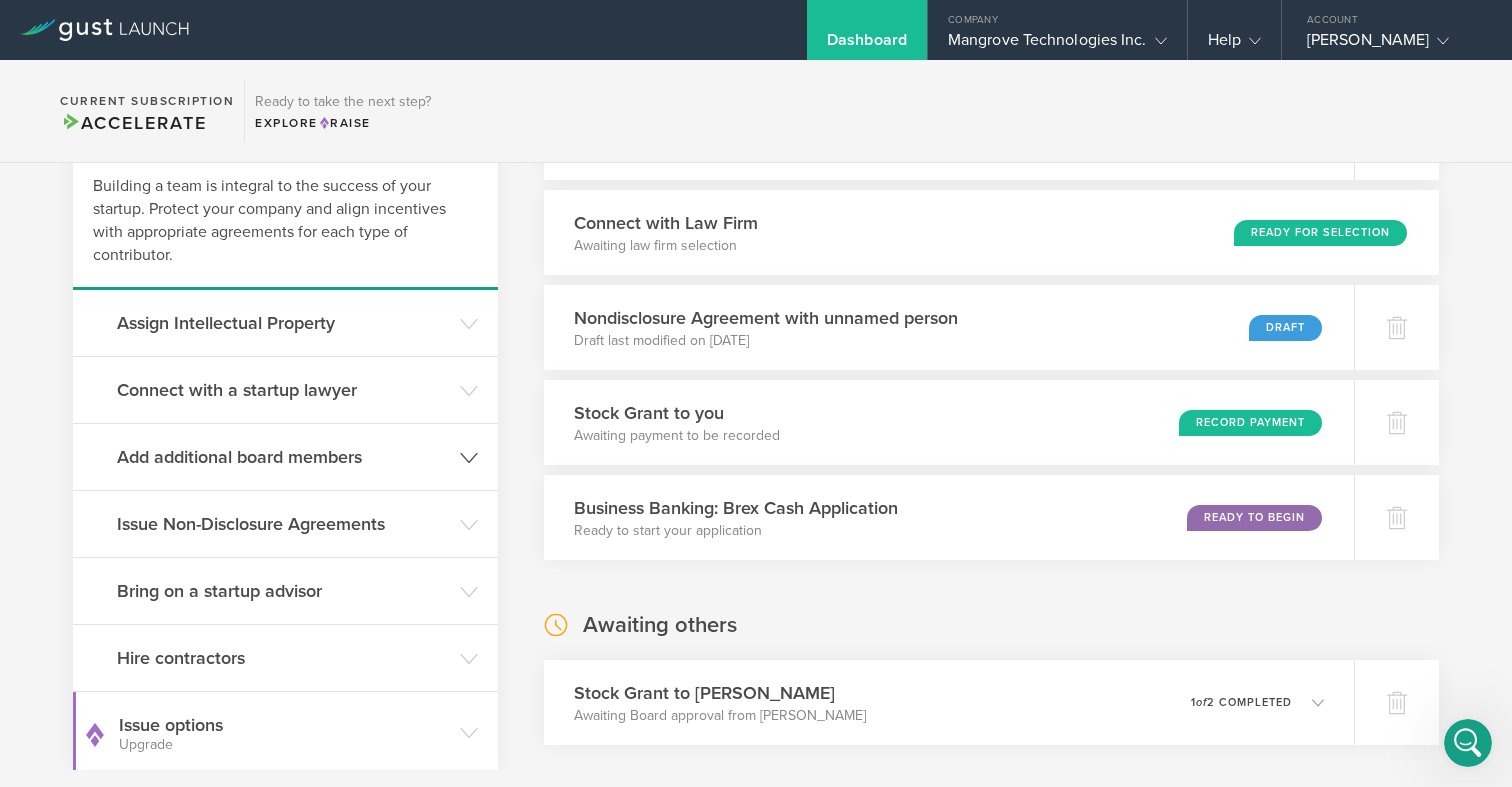 scroll, scrollTop: 153, scrollLeft: 0, axis: vertical 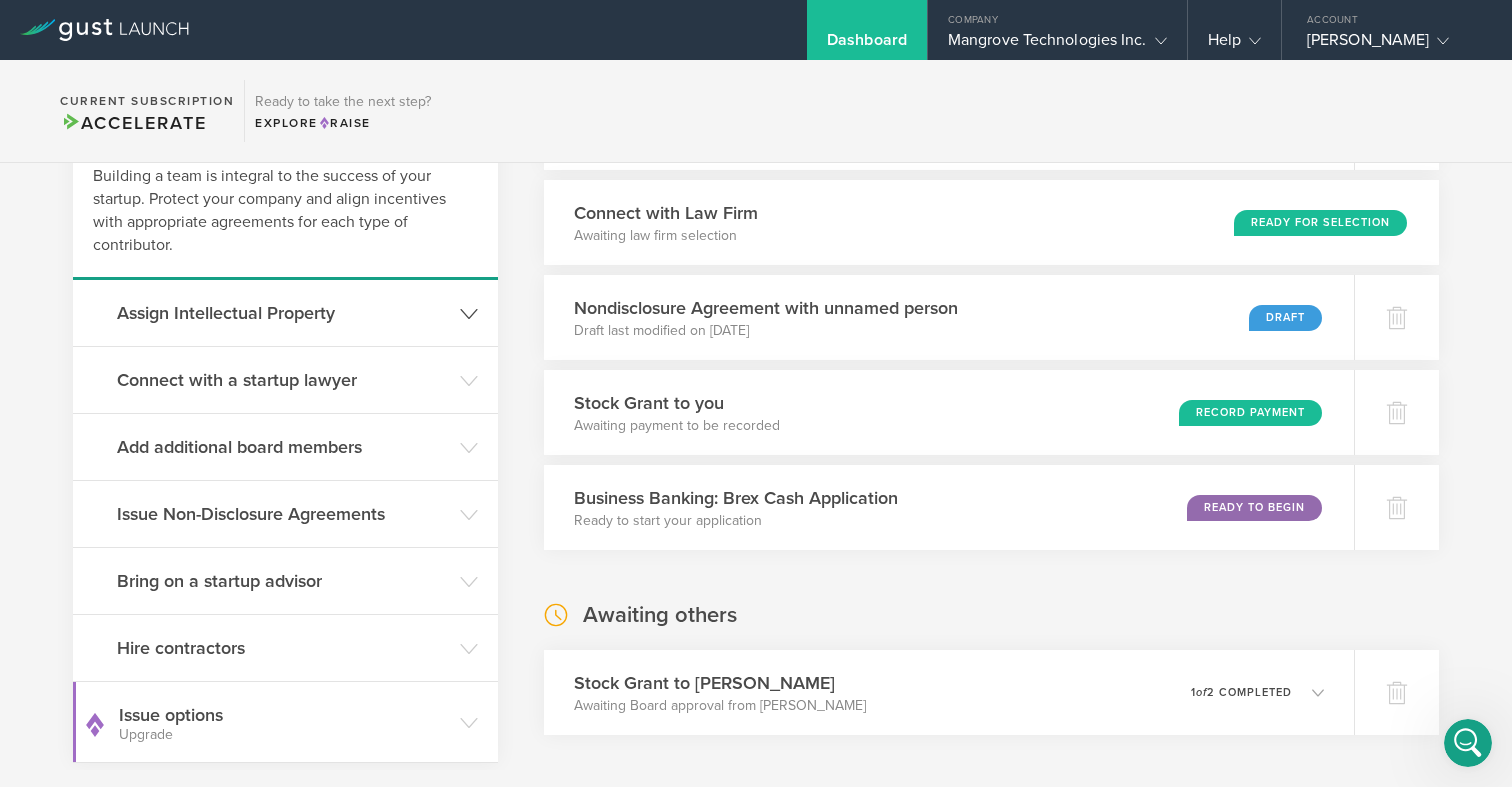 click on "Assign Intellectual Property" at bounding box center [285, 313] 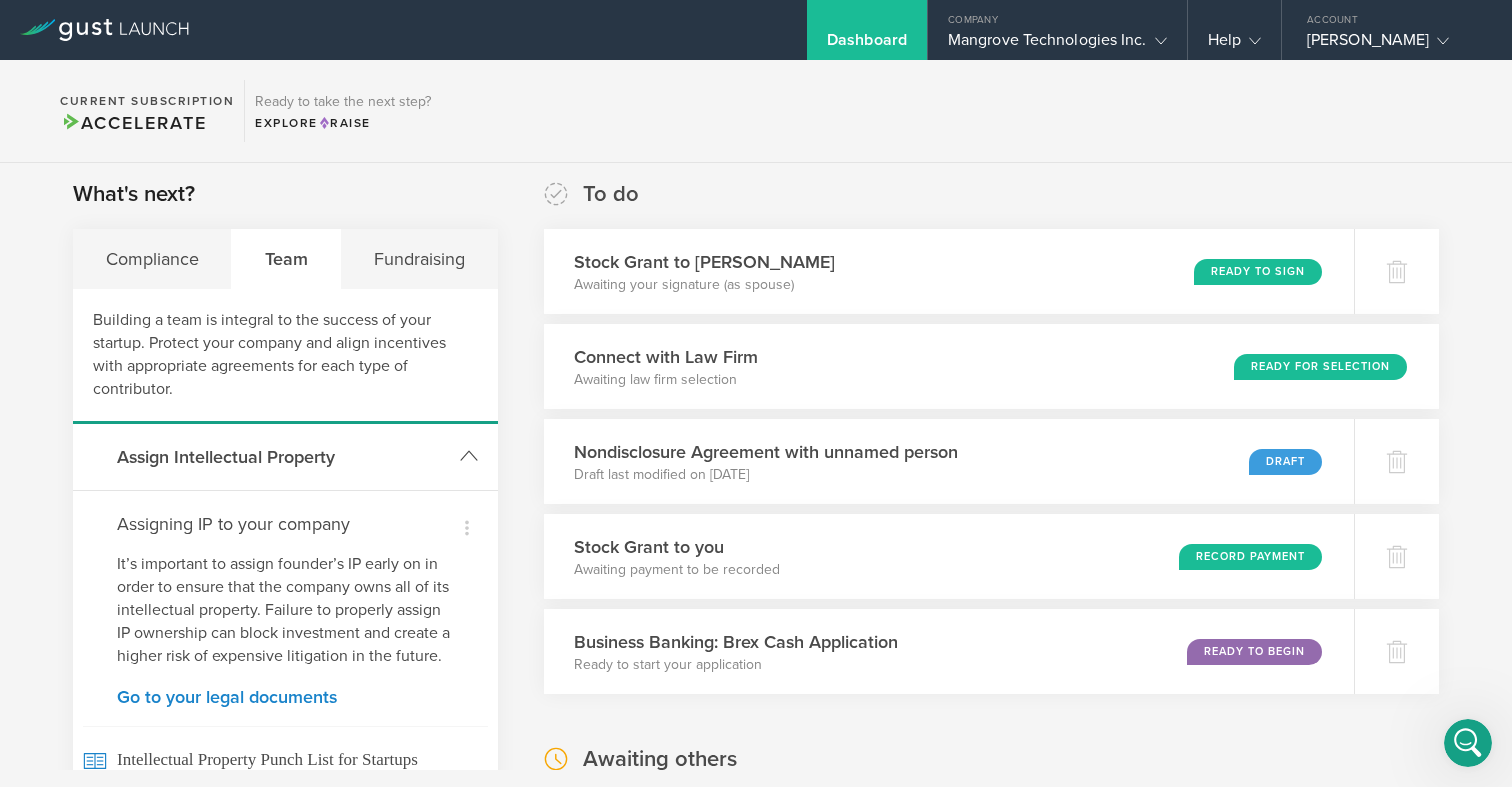scroll, scrollTop: 0, scrollLeft: 0, axis: both 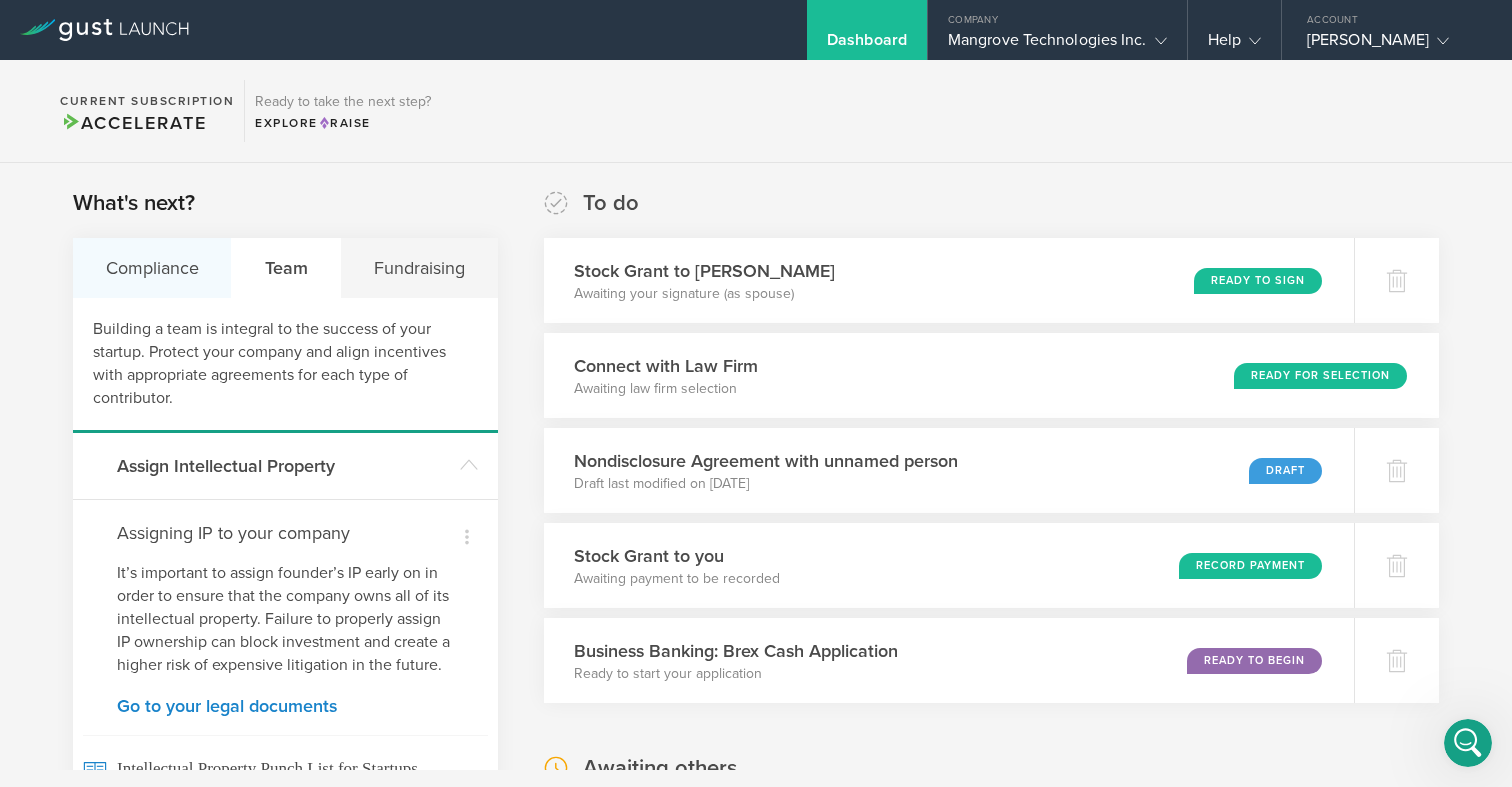 click on "Compliance" at bounding box center [152, 268] 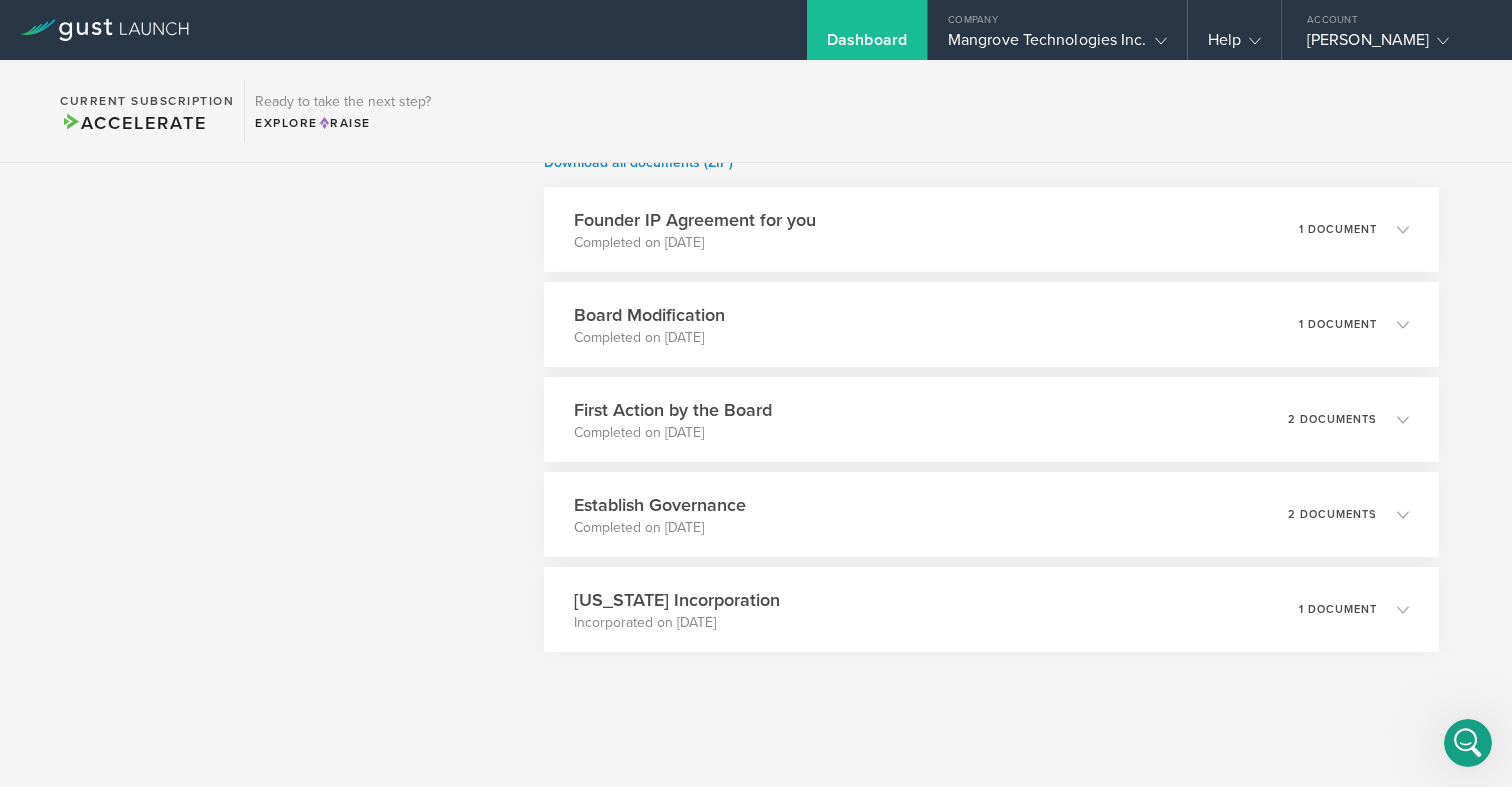 scroll, scrollTop: 842, scrollLeft: 0, axis: vertical 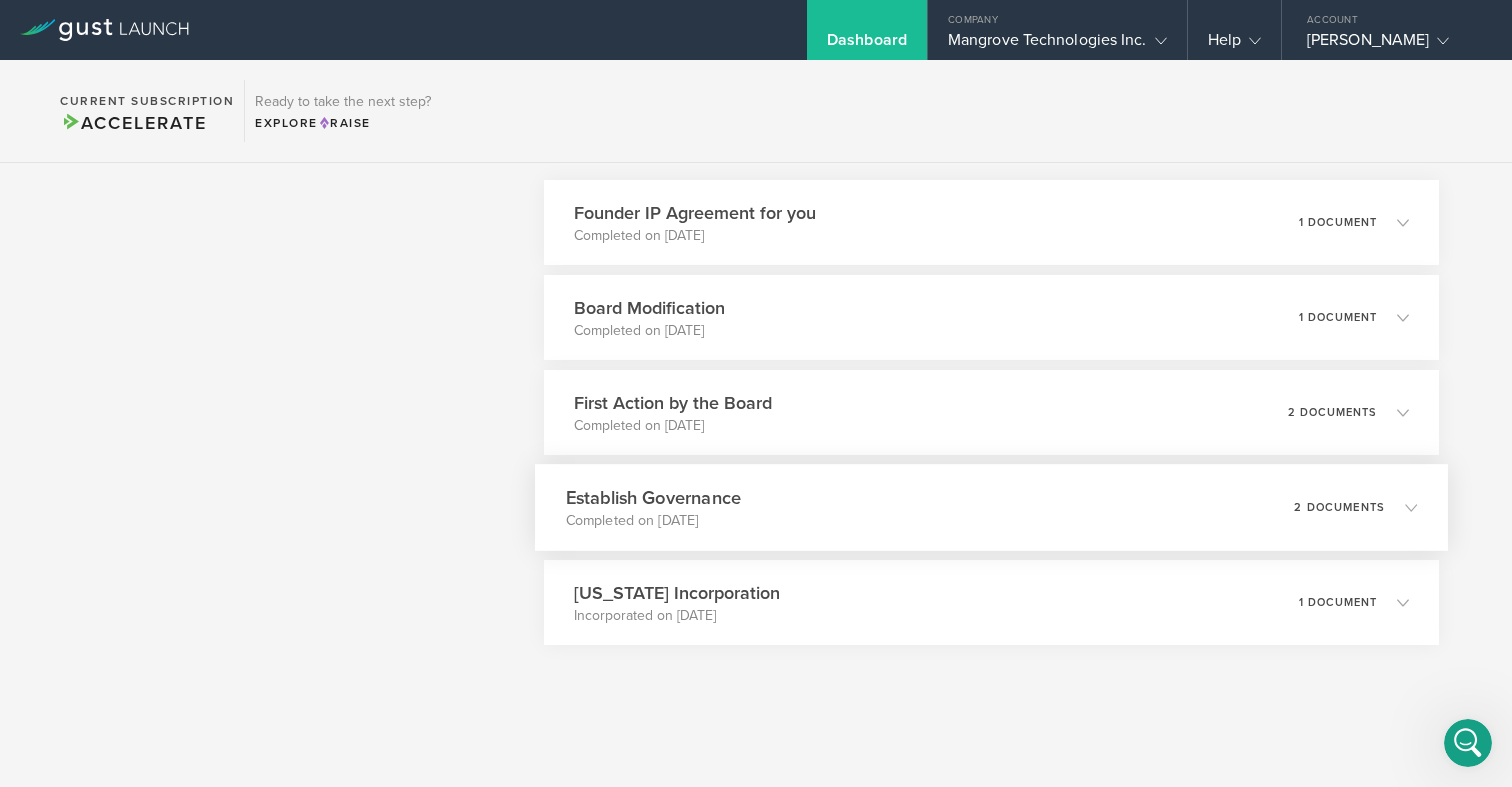 click on "Establish Governance Completed on [DATE]  2 documents" at bounding box center (991, 507) 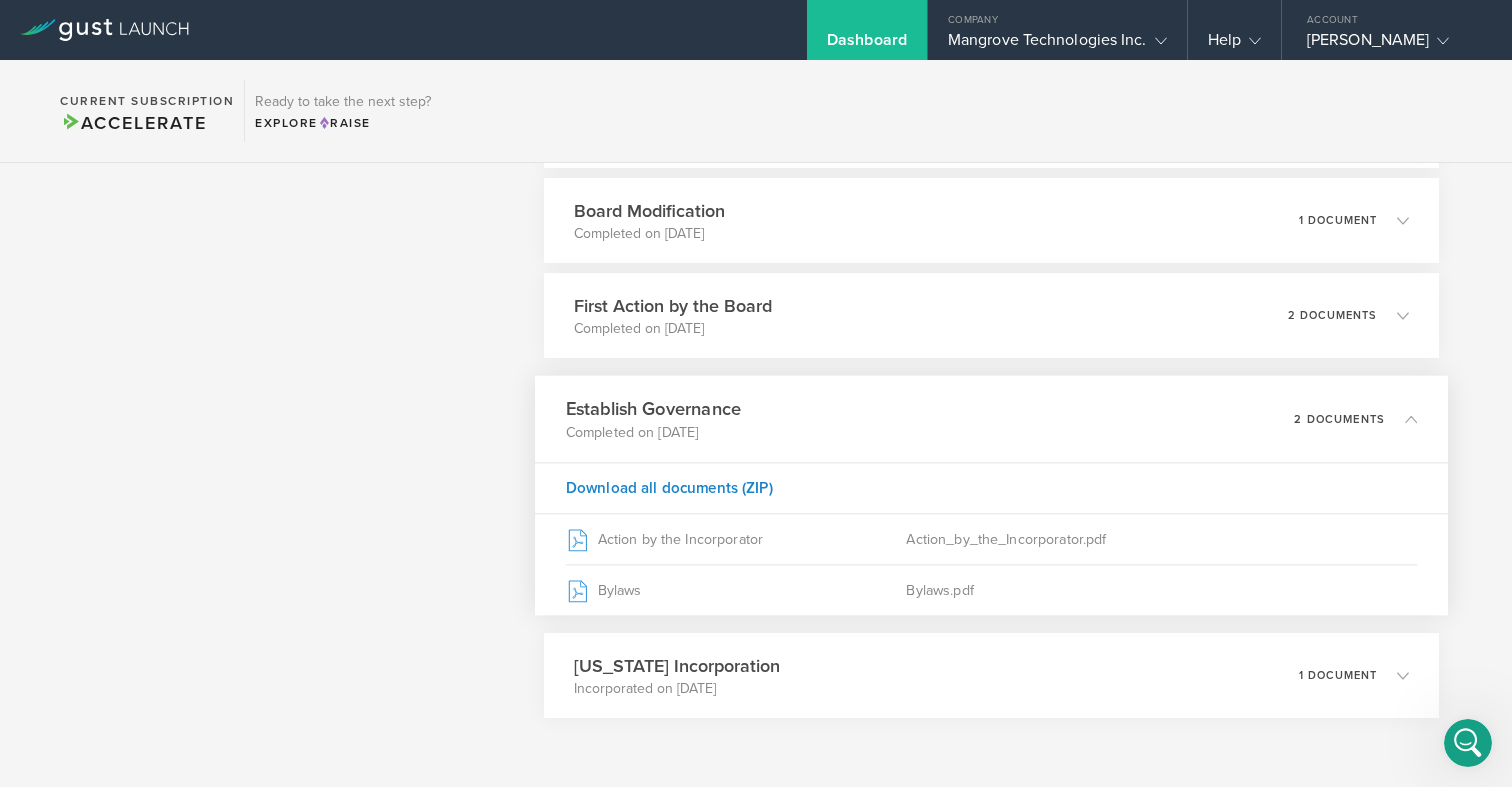 scroll, scrollTop: 941, scrollLeft: 0, axis: vertical 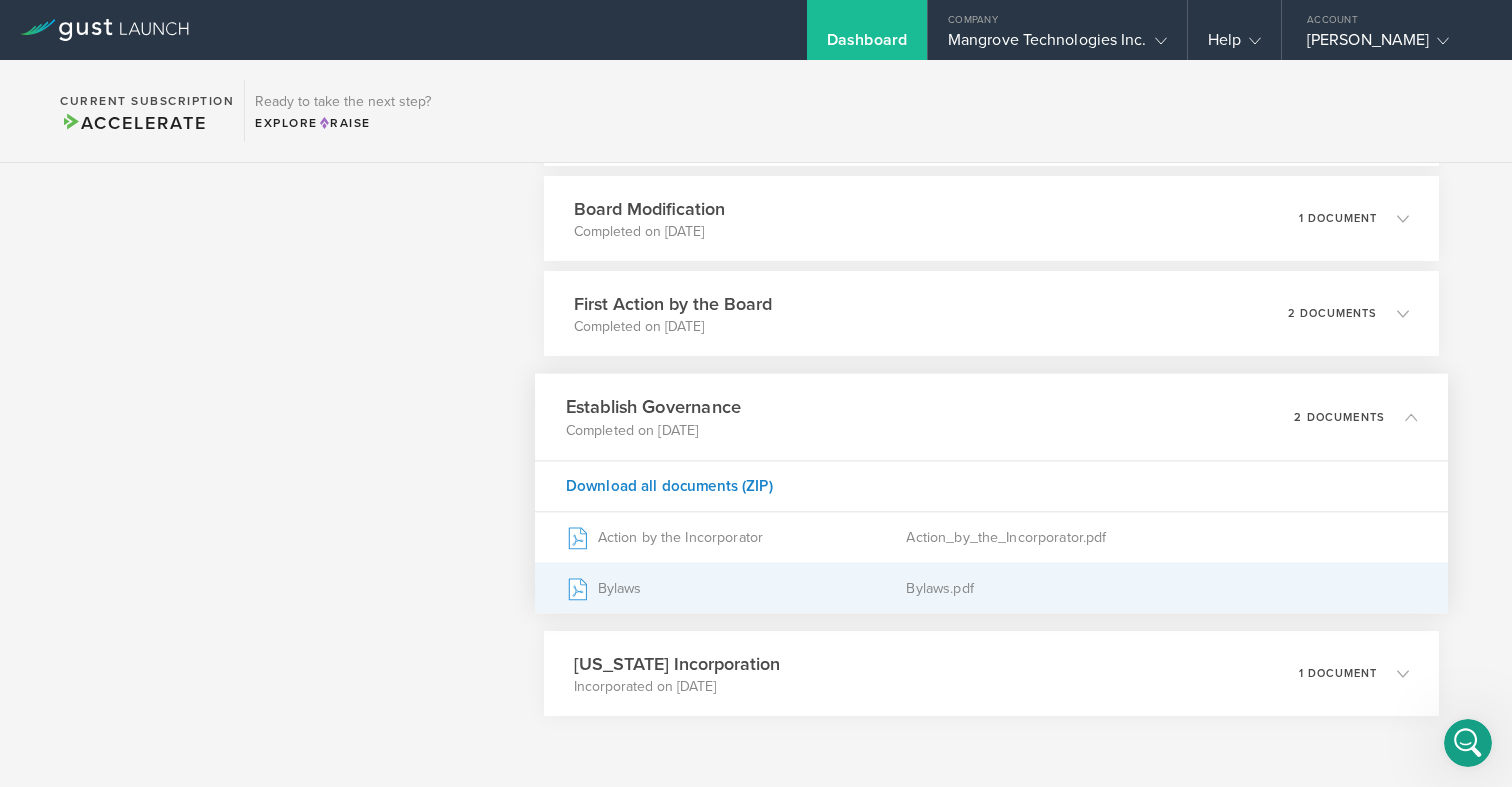 click on "Bylaws" at bounding box center (735, 588) 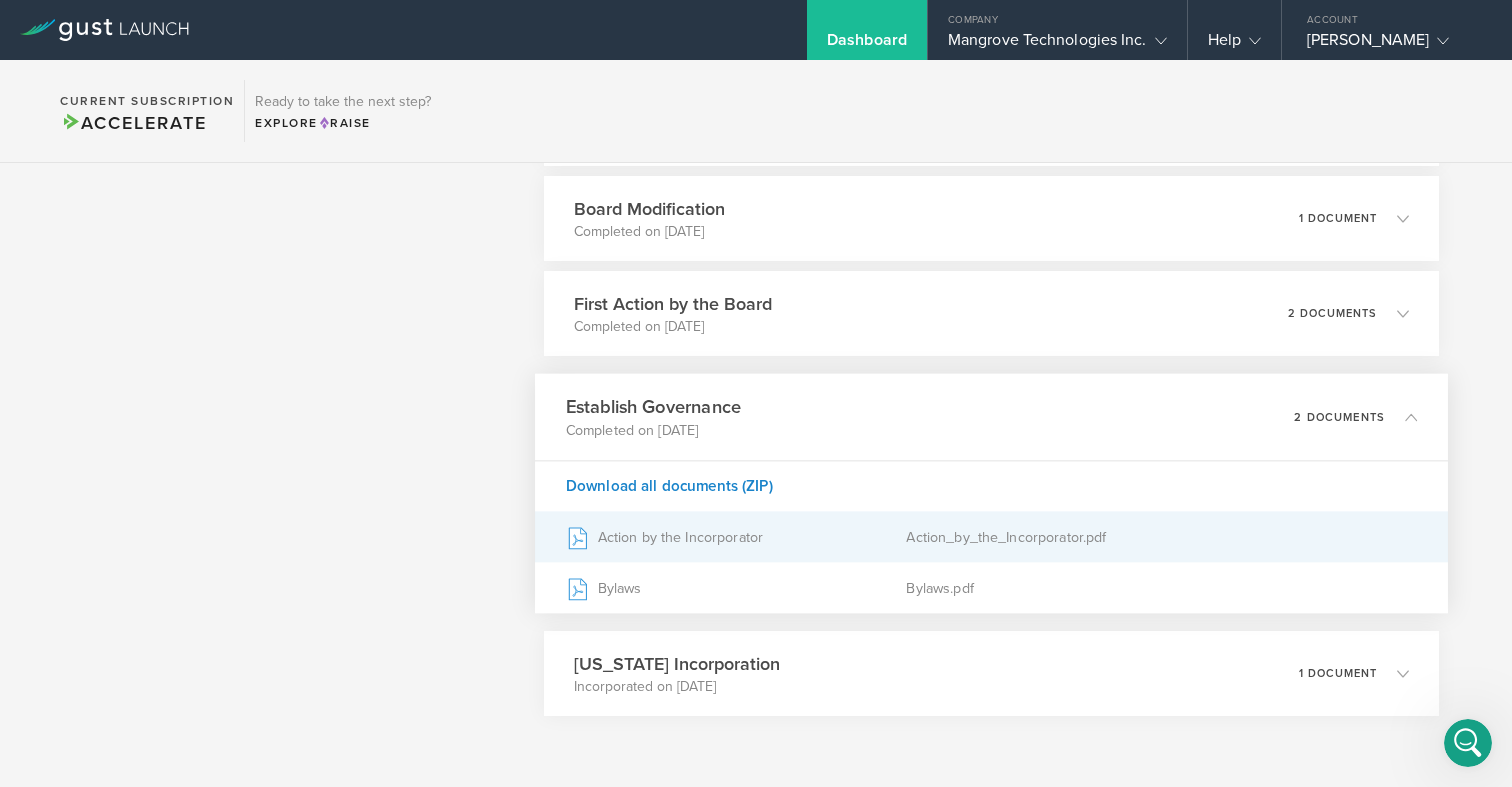 click on "Action by the Incorporator" at bounding box center (735, 537) 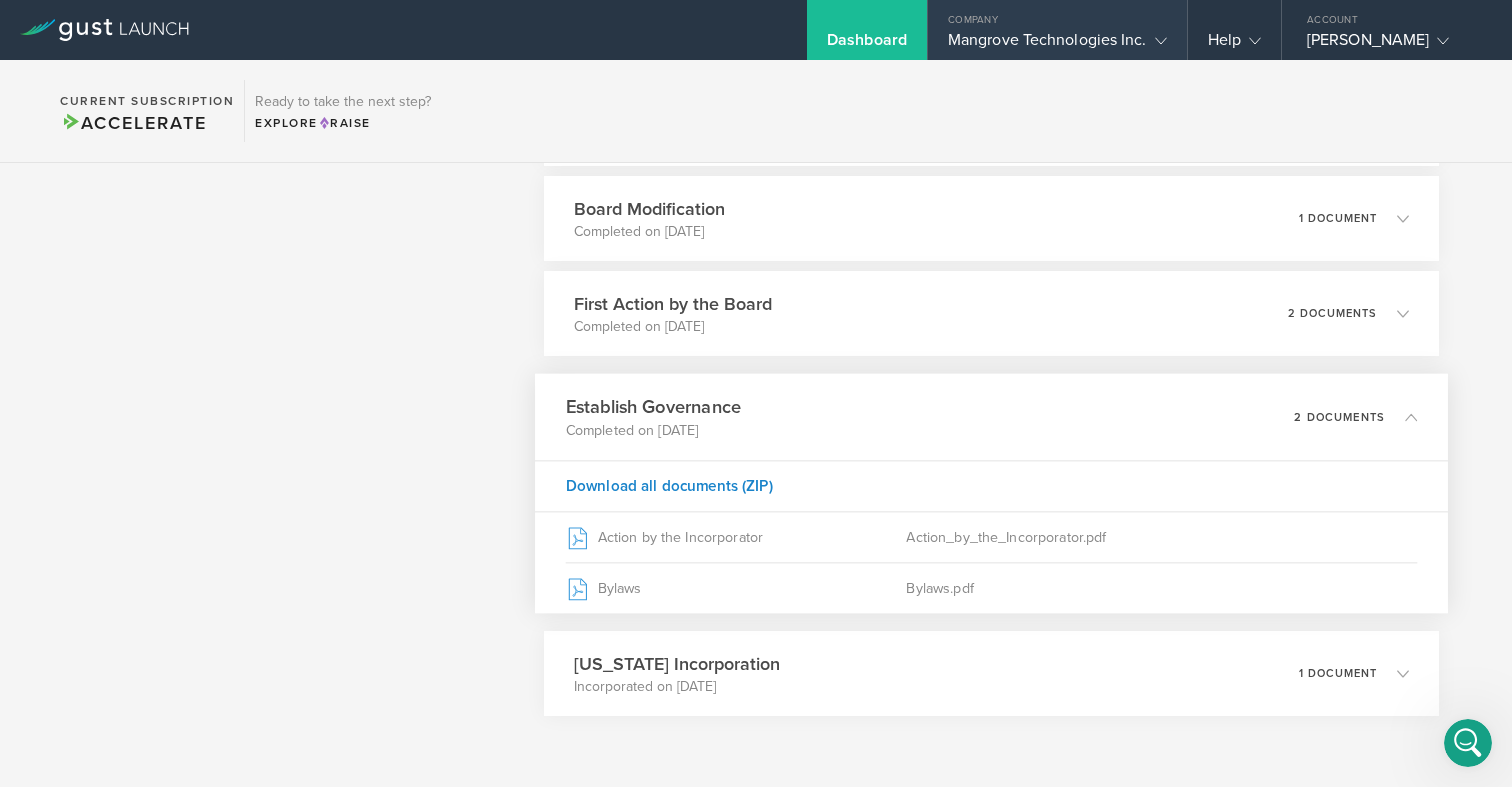 click on "Mangrove Technologies Inc." at bounding box center [1057, 45] 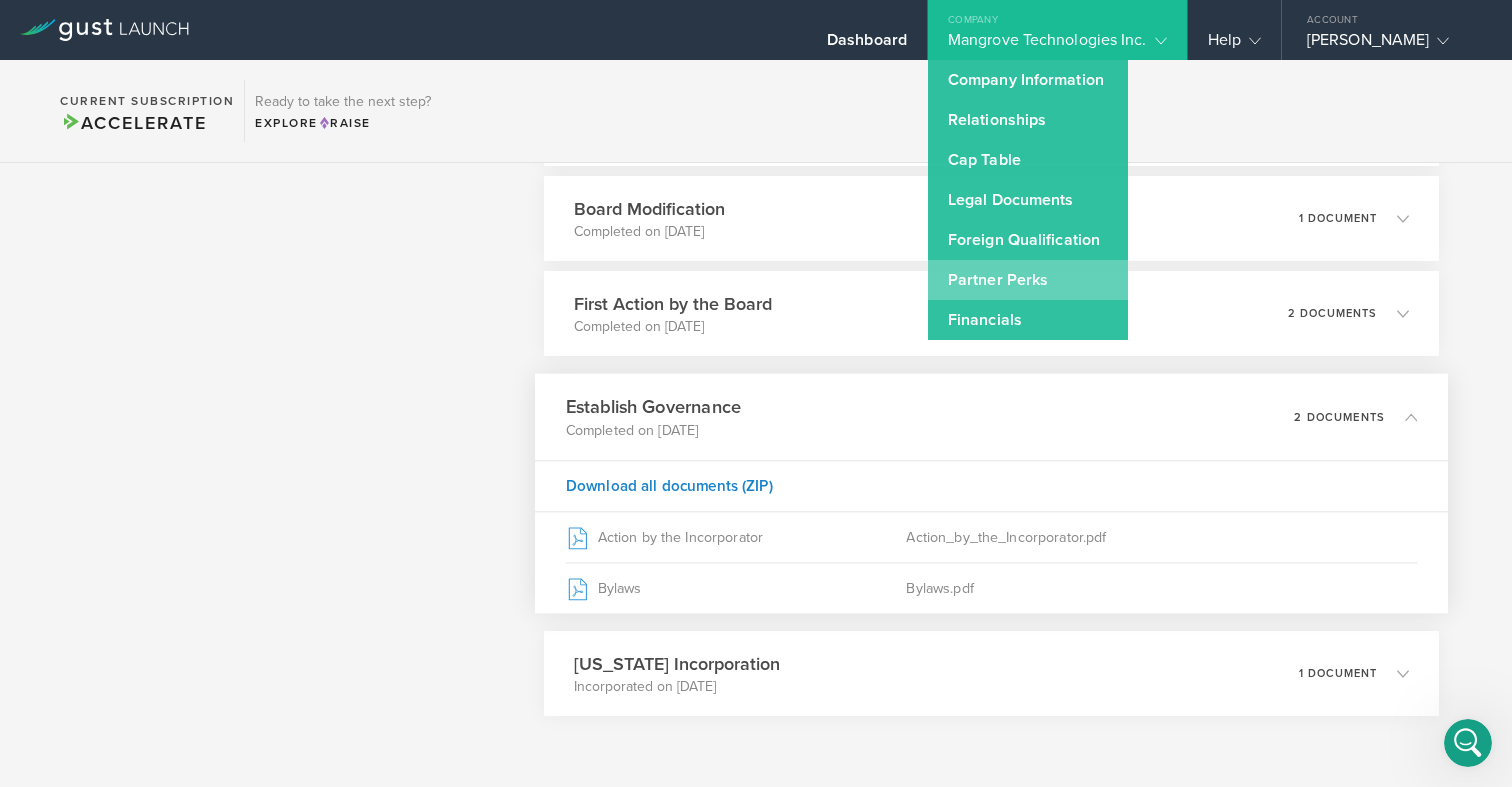 click on "Partner Perks" at bounding box center [1028, 280] 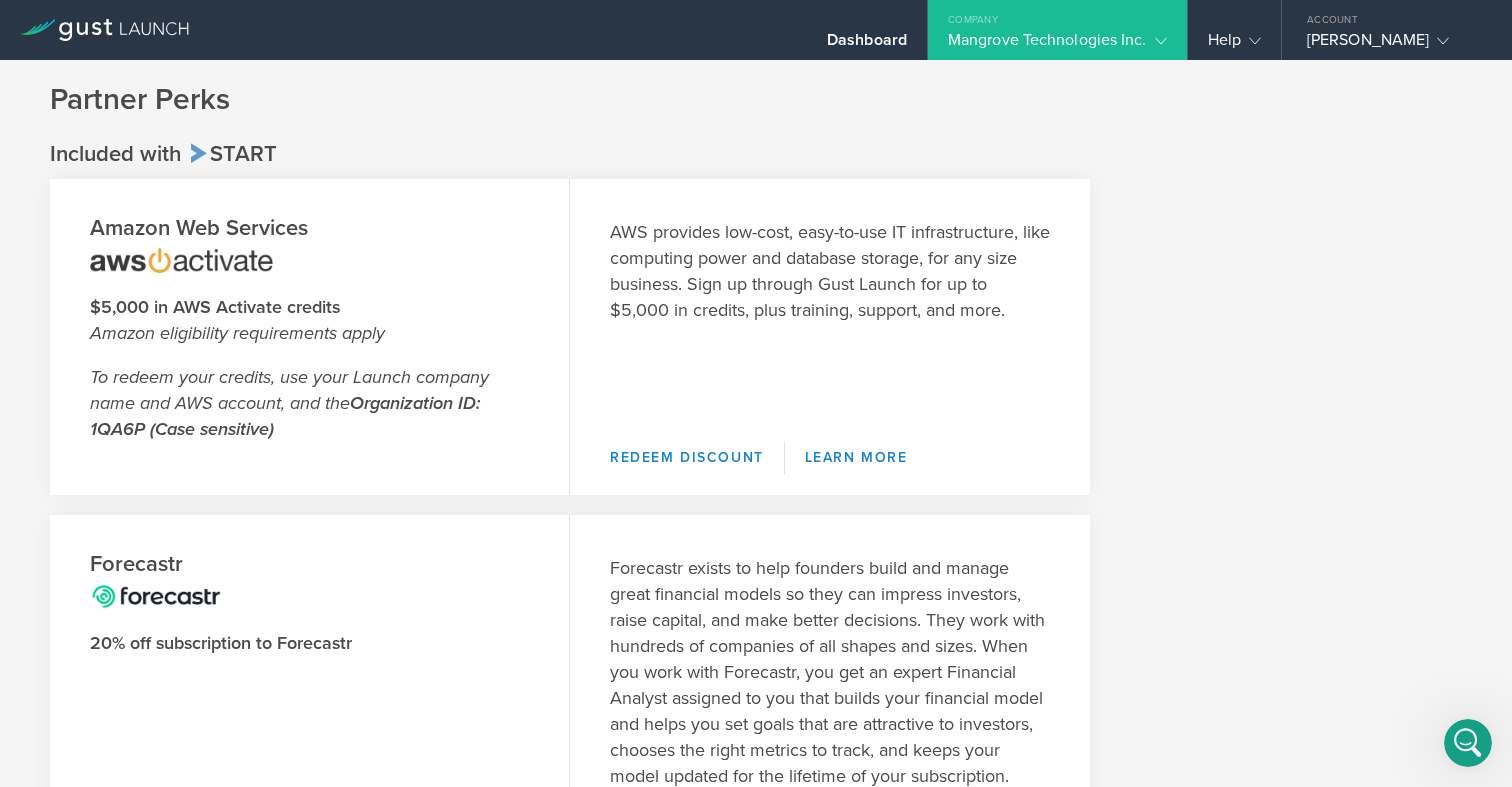 click on "Mangrove Technologies Inc." at bounding box center [1057, 45] 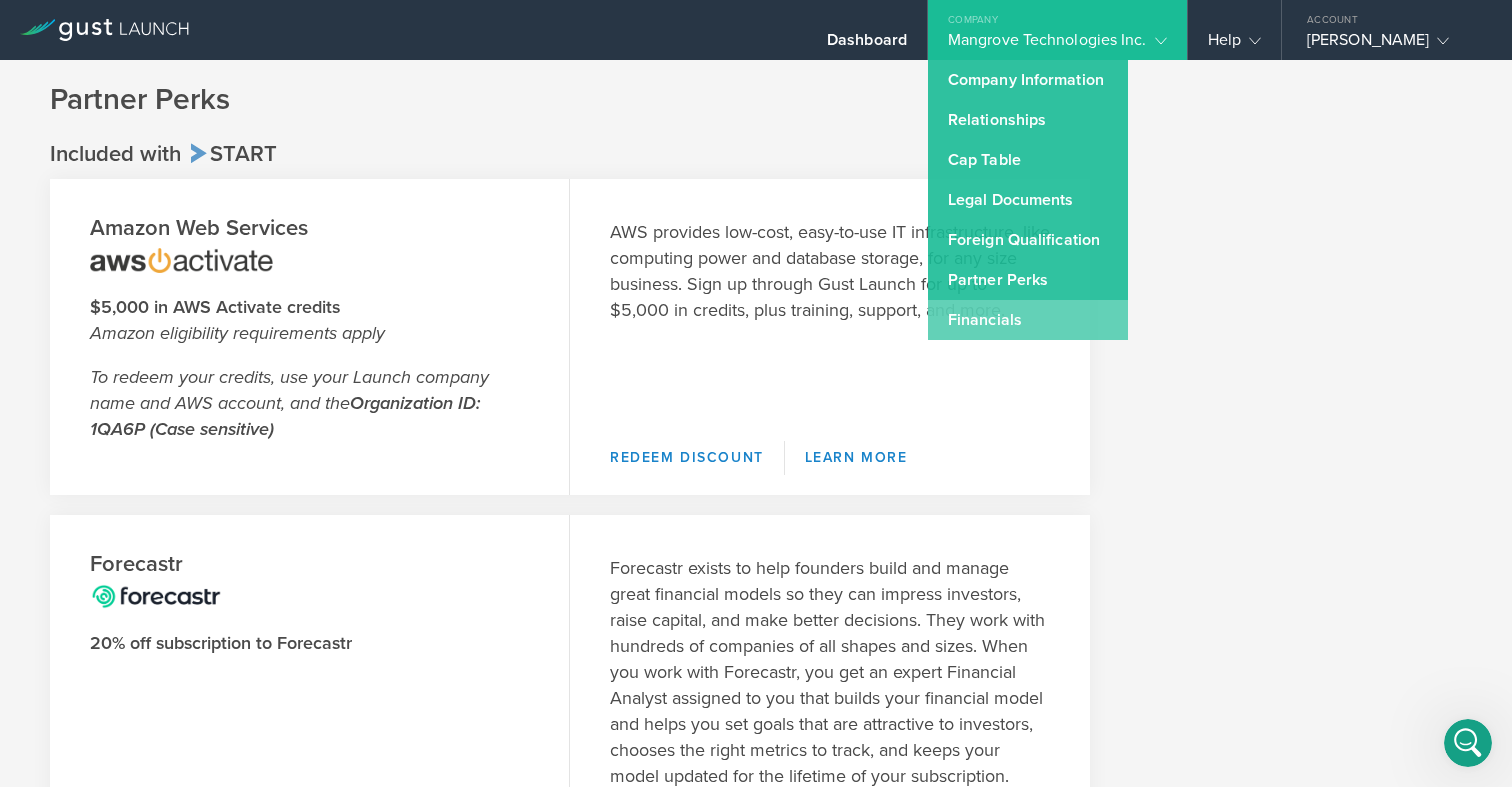 click on "Financials" at bounding box center (1028, 320) 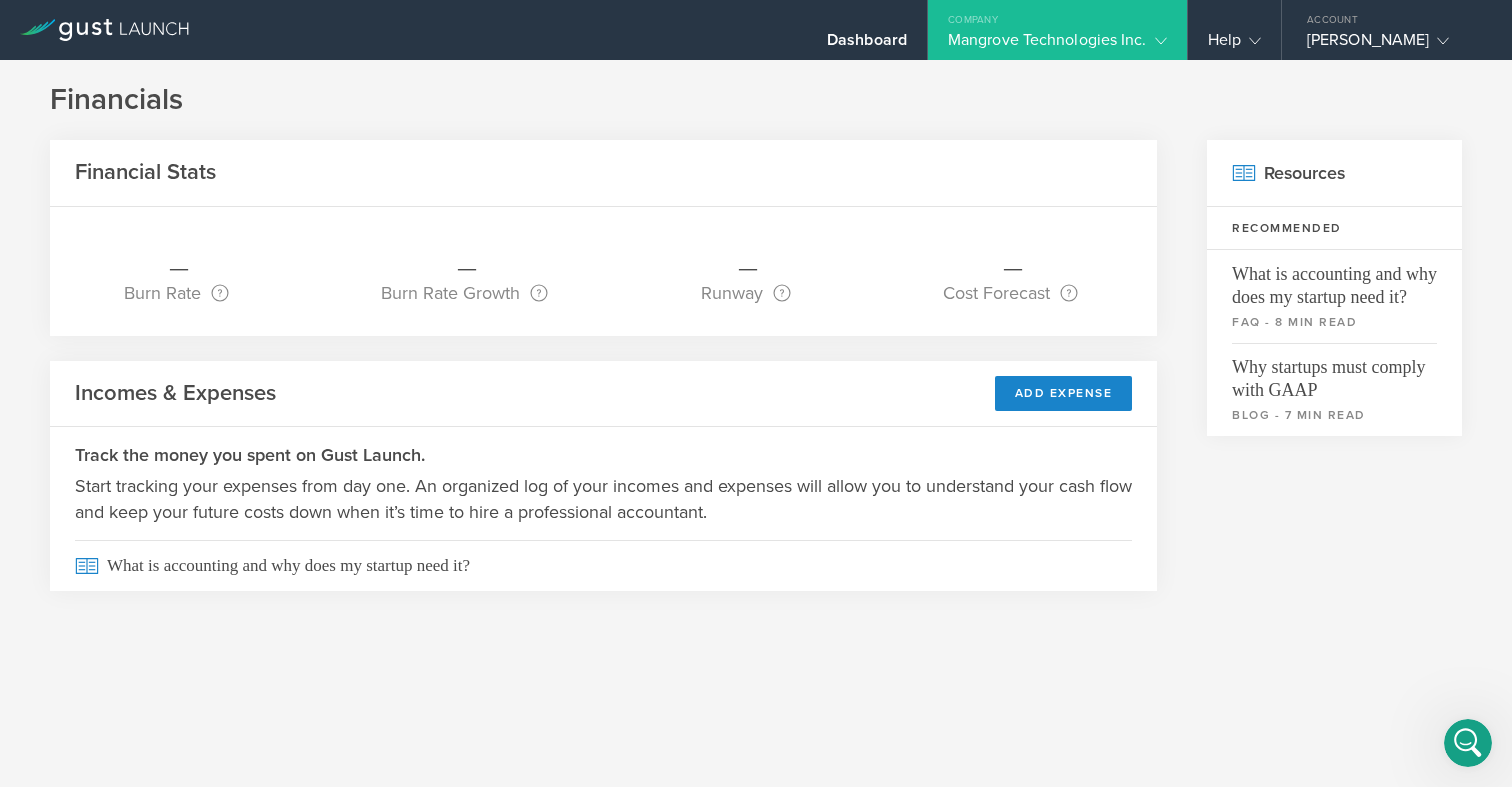 click on "Company" at bounding box center [1057, 15] 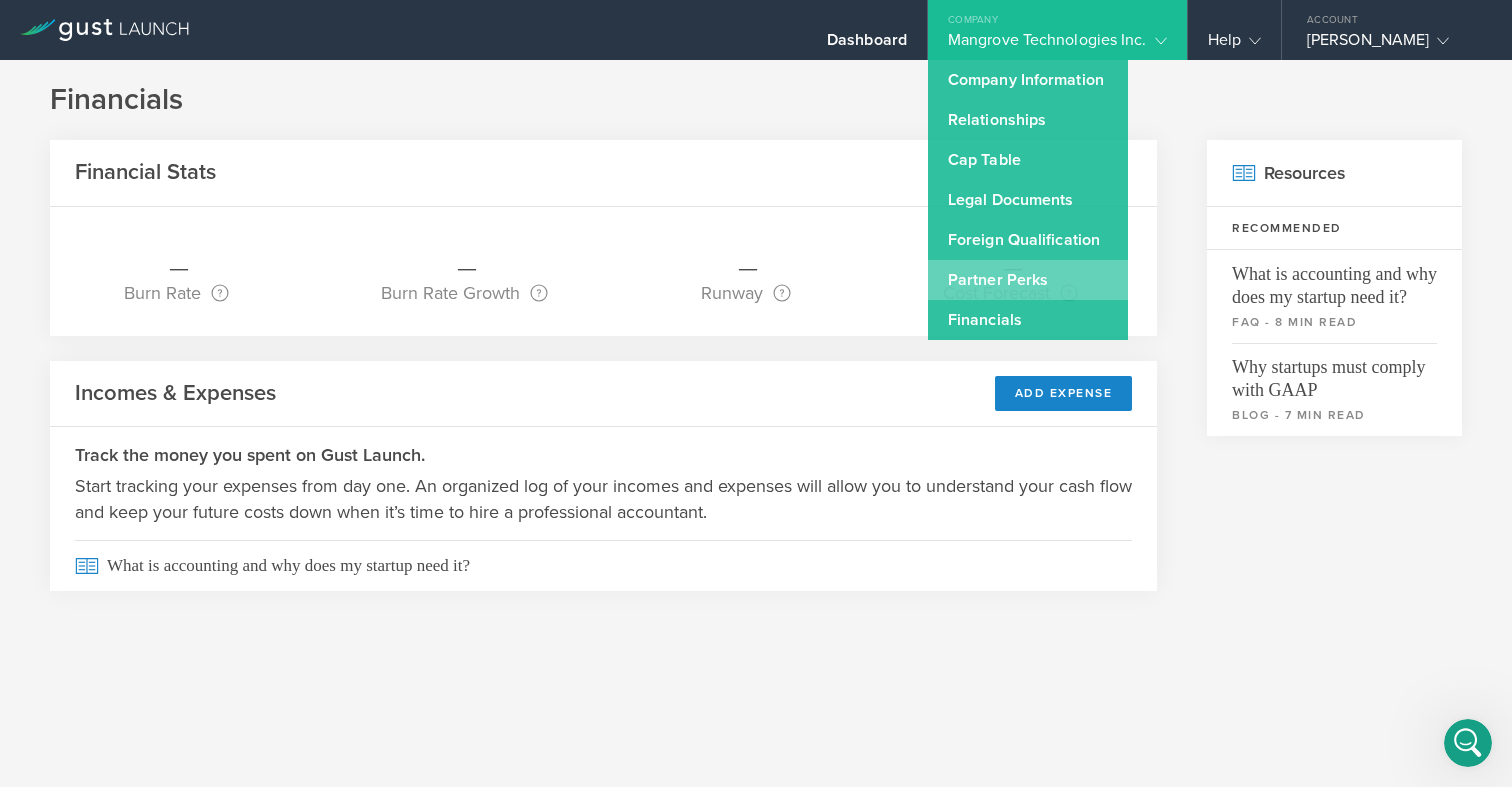 click on "Partner Perks" at bounding box center (1028, 280) 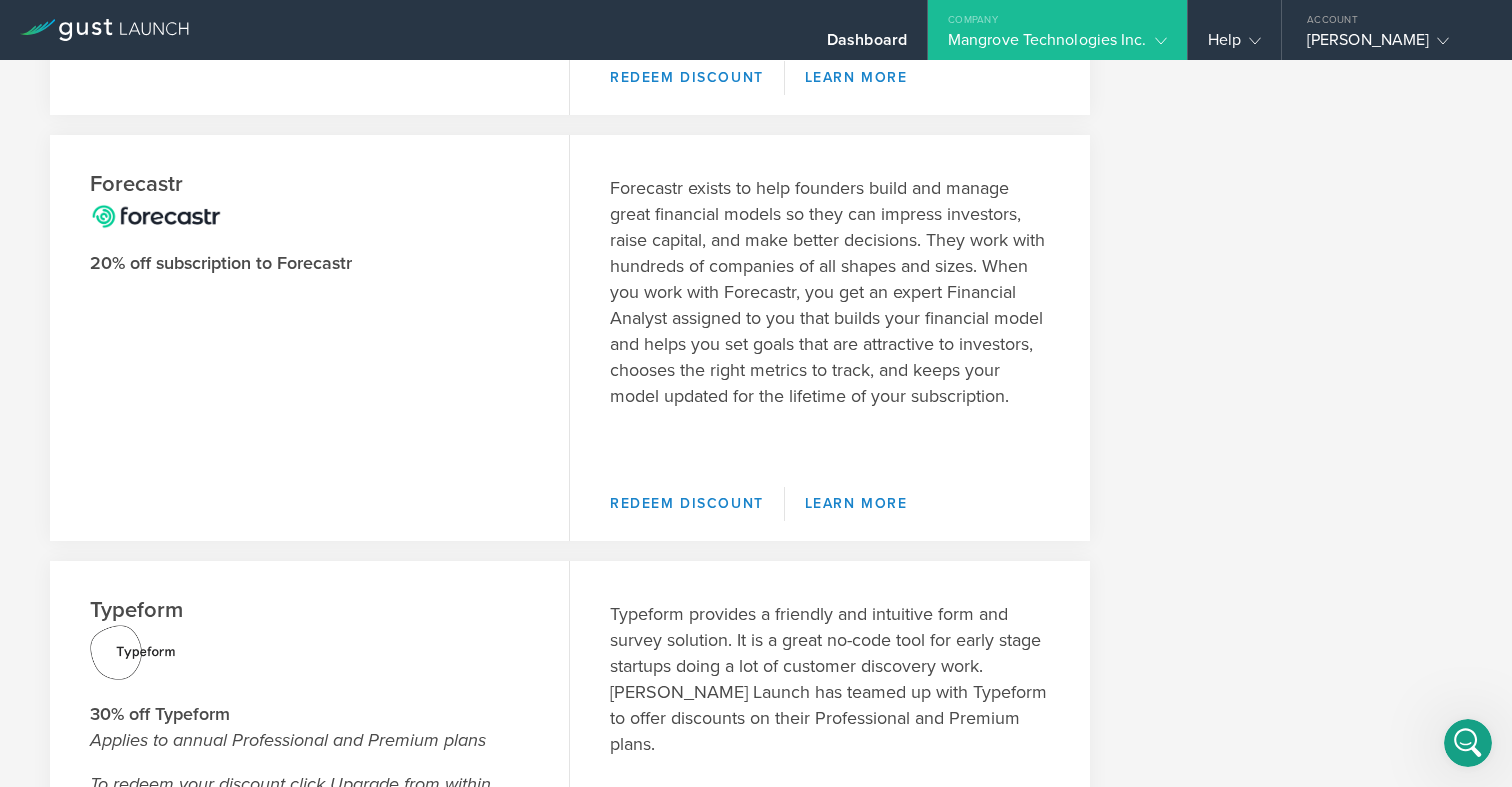 scroll, scrollTop: 465, scrollLeft: 0, axis: vertical 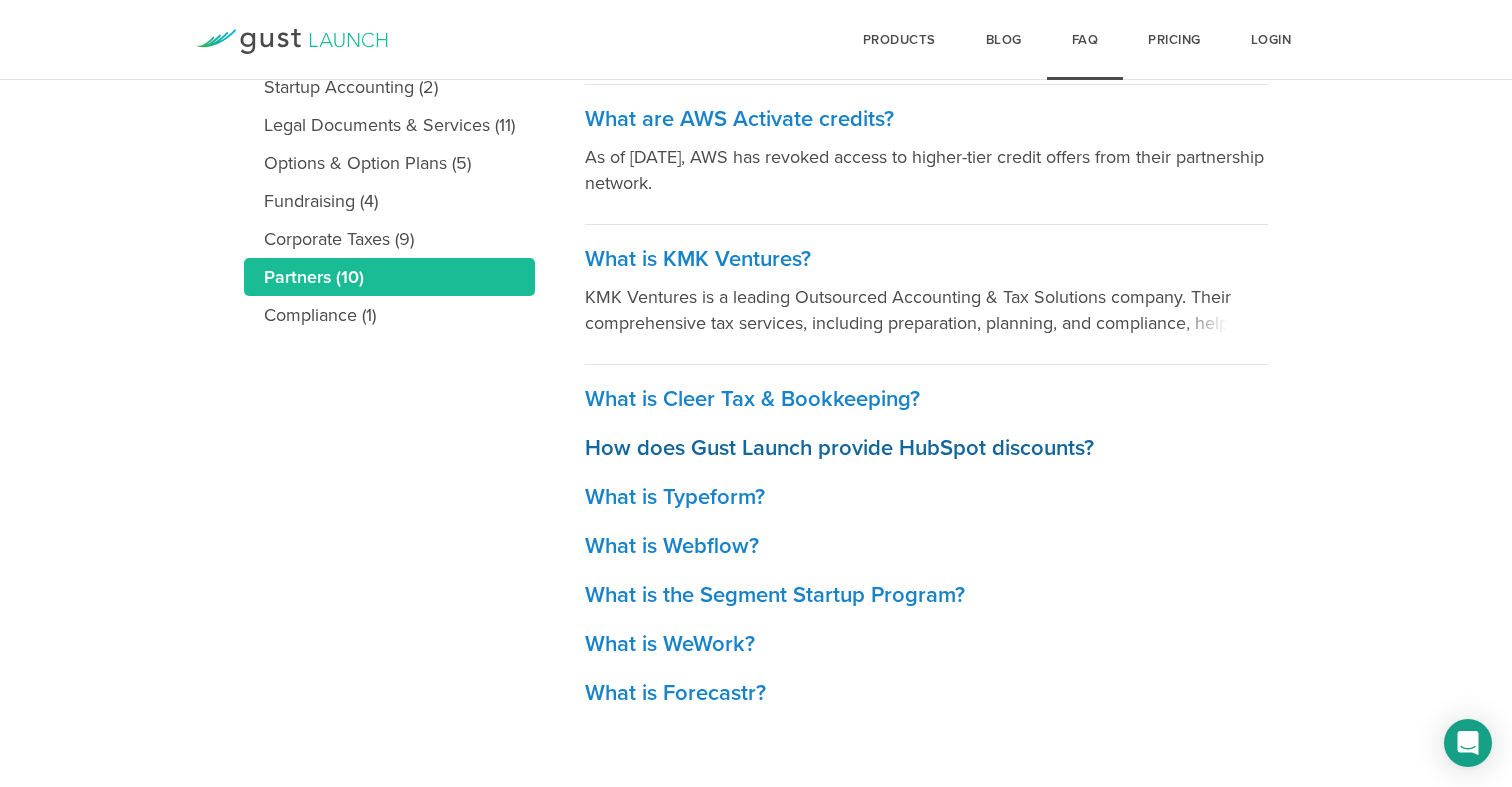 click on "How does Gust Launch provide HubSpot discounts?" at bounding box center [926, 448] 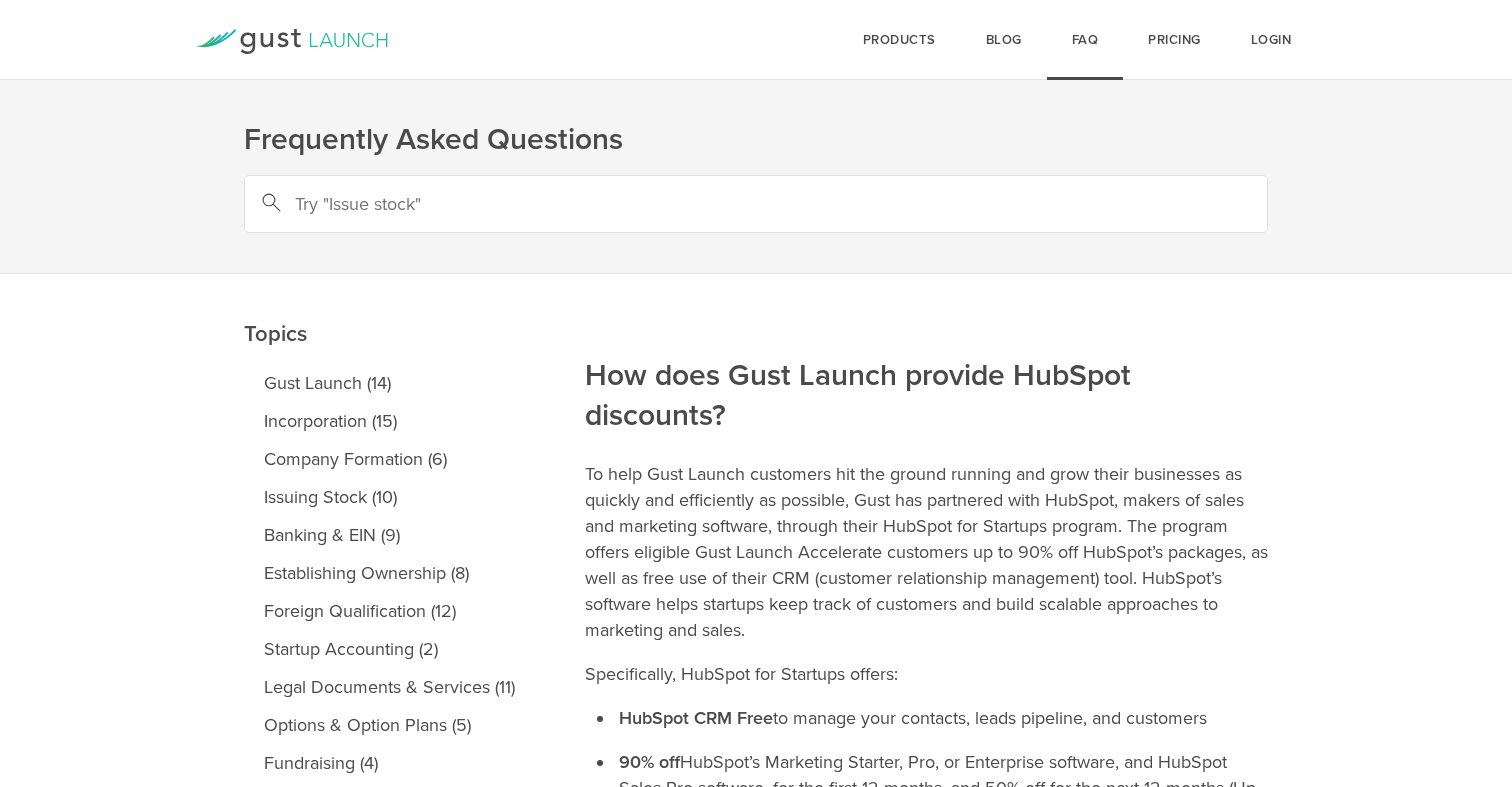 scroll, scrollTop: 0, scrollLeft: 0, axis: both 